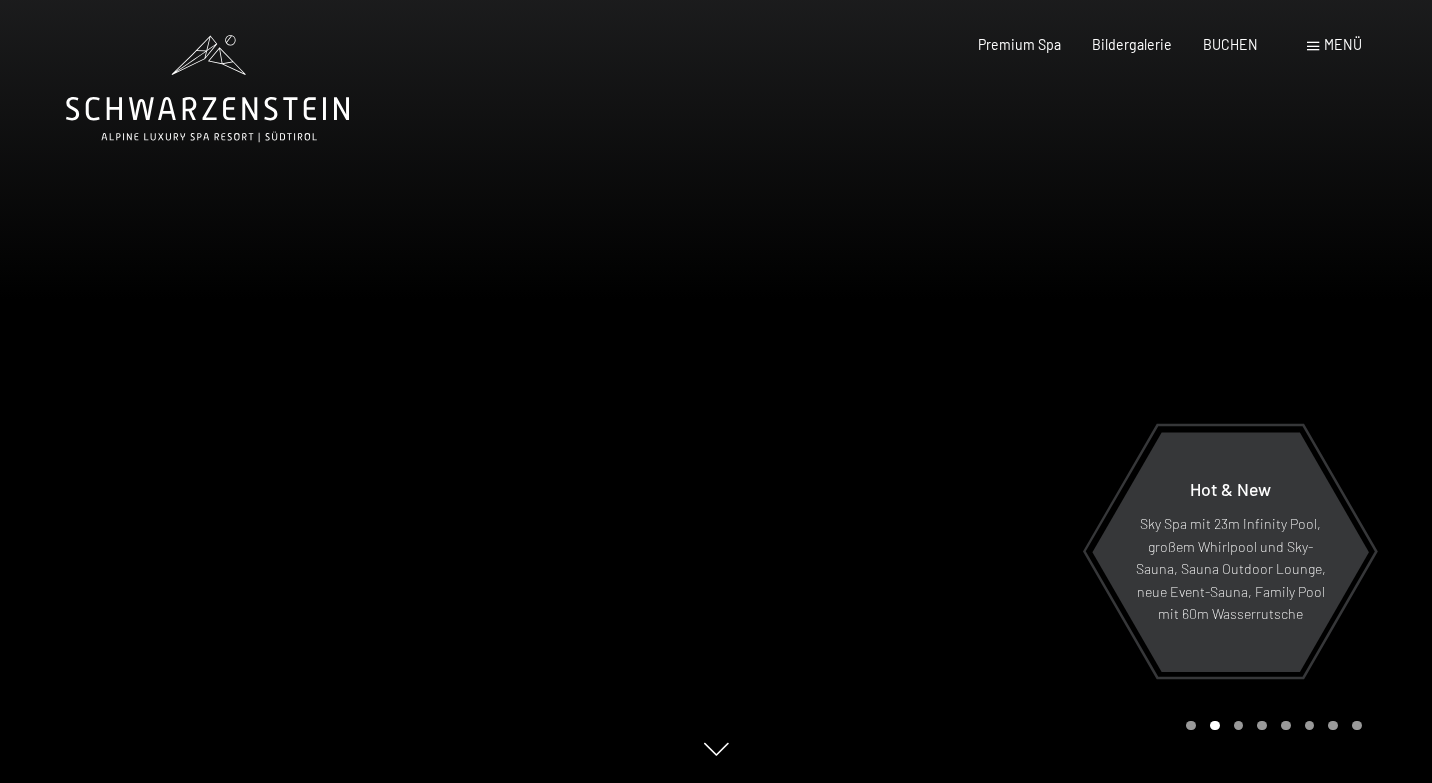 scroll, scrollTop: 0, scrollLeft: 0, axis: both 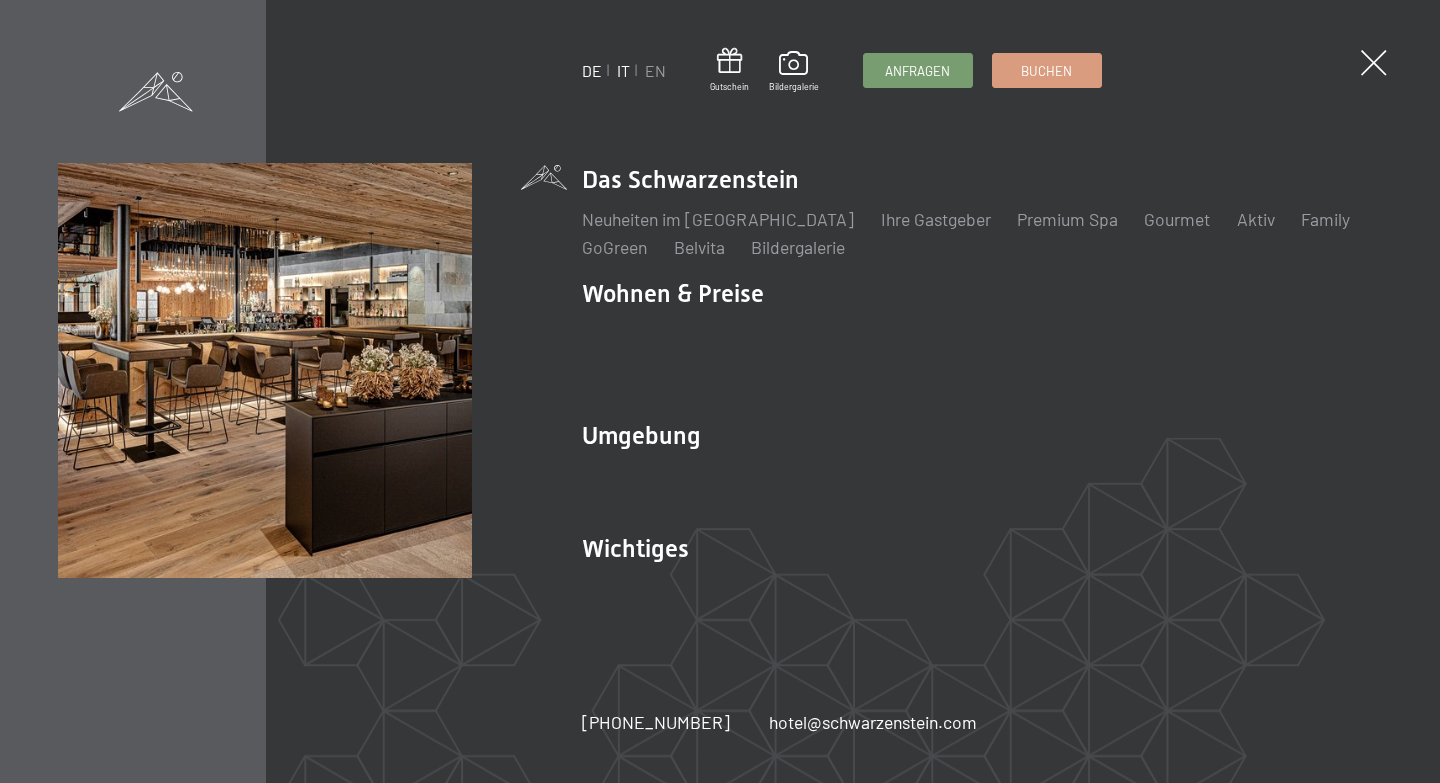 click on "IT" at bounding box center [623, 70] 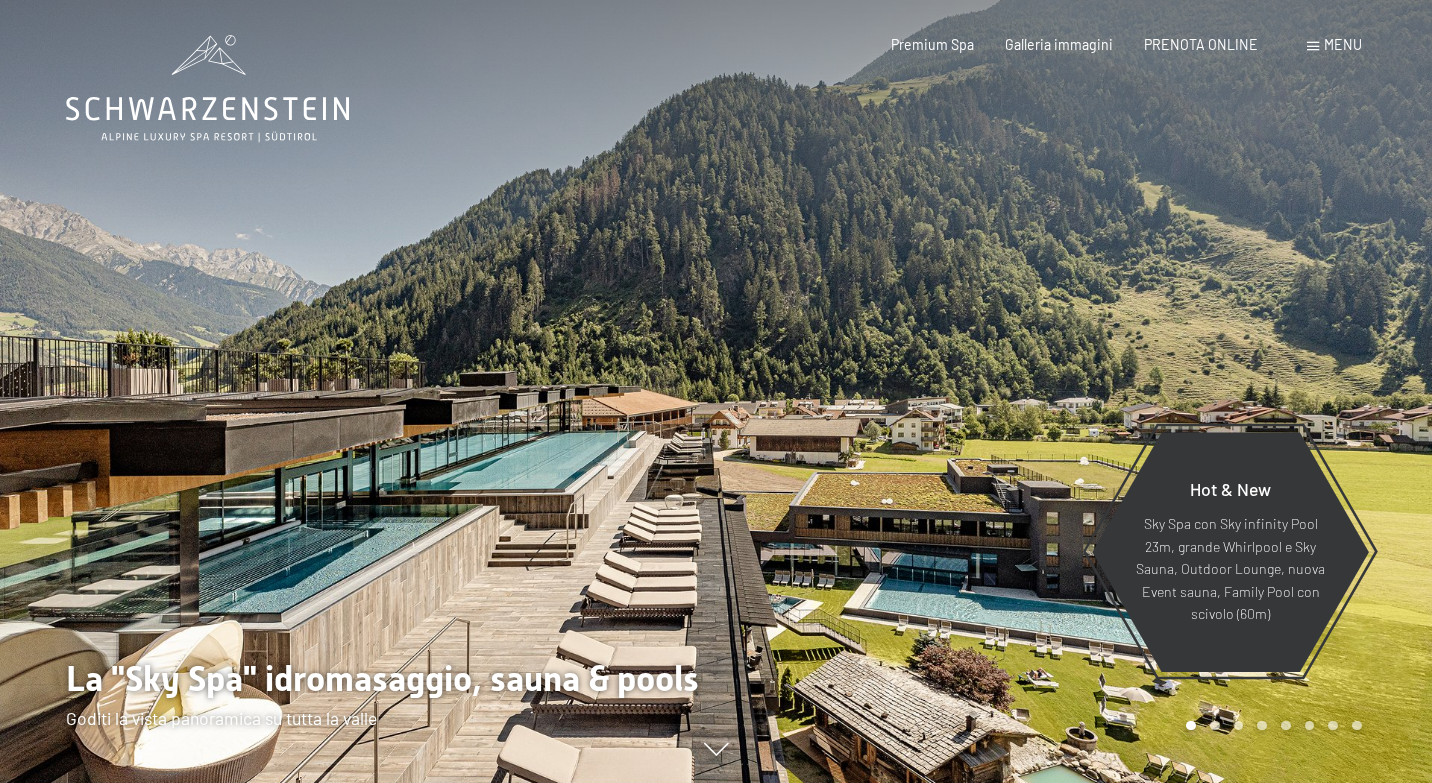 scroll, scrollTop: 0, scrollLeft: 0, axis: both 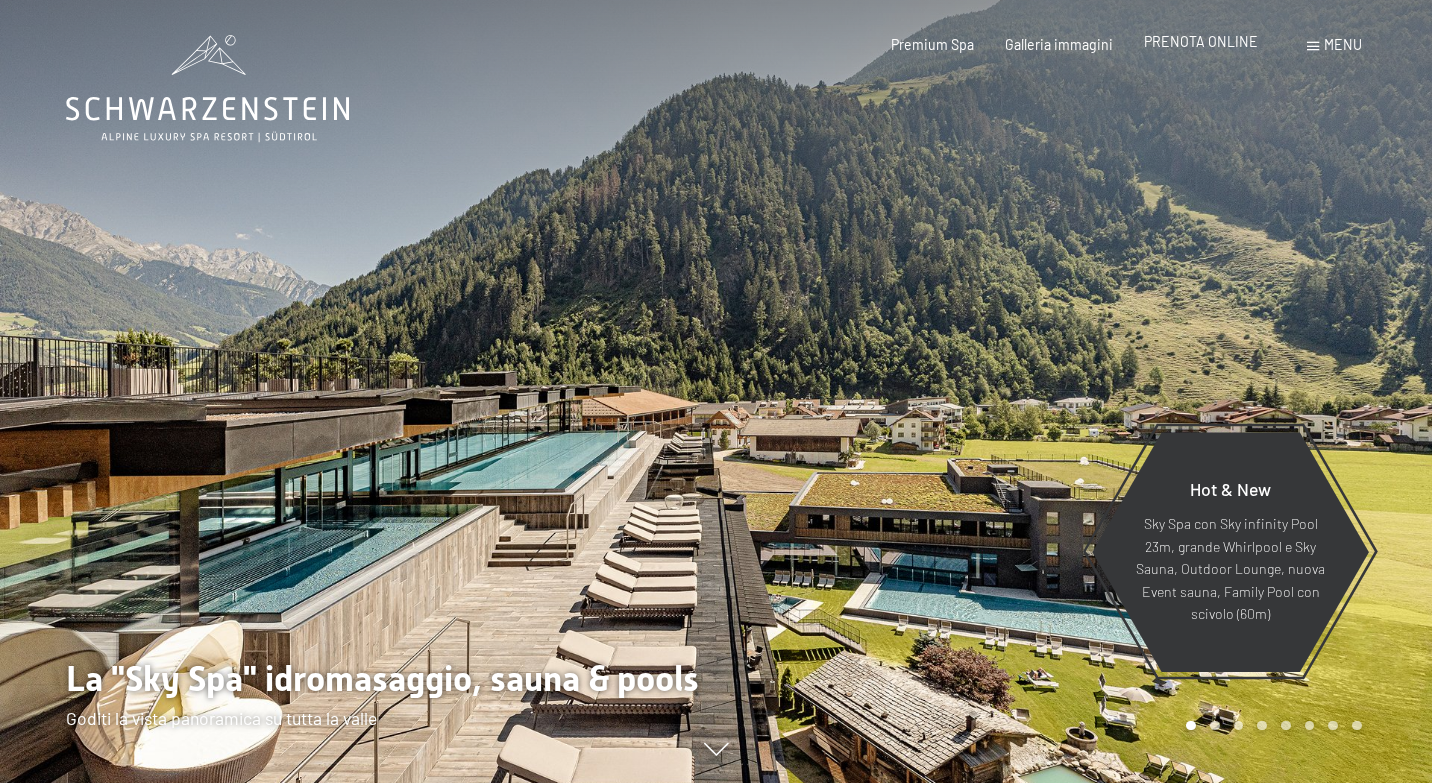 click on "PRENOTA ONLINE" at bounding box center [1201, 41] 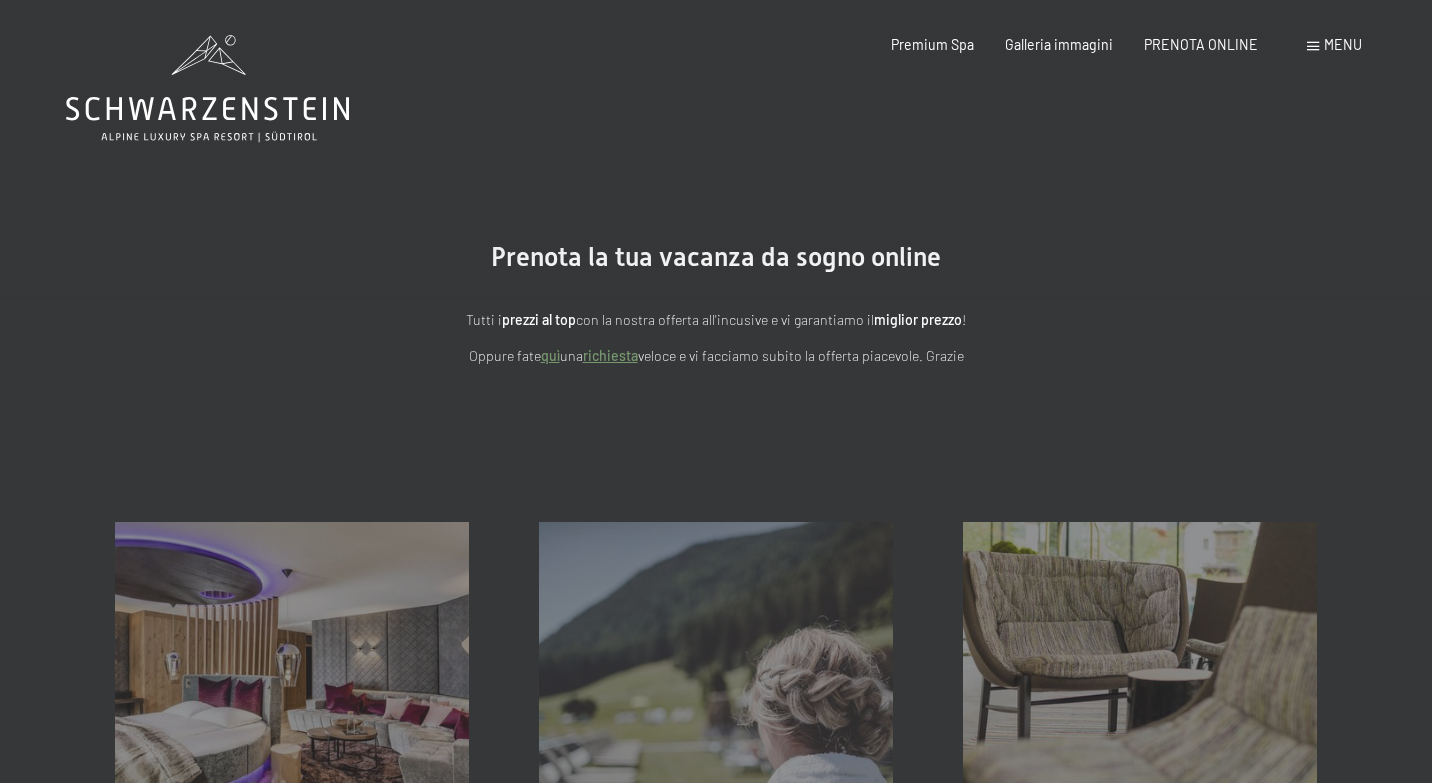 scroll, scrollTop: 0, scrollLeft: 0, axis: both 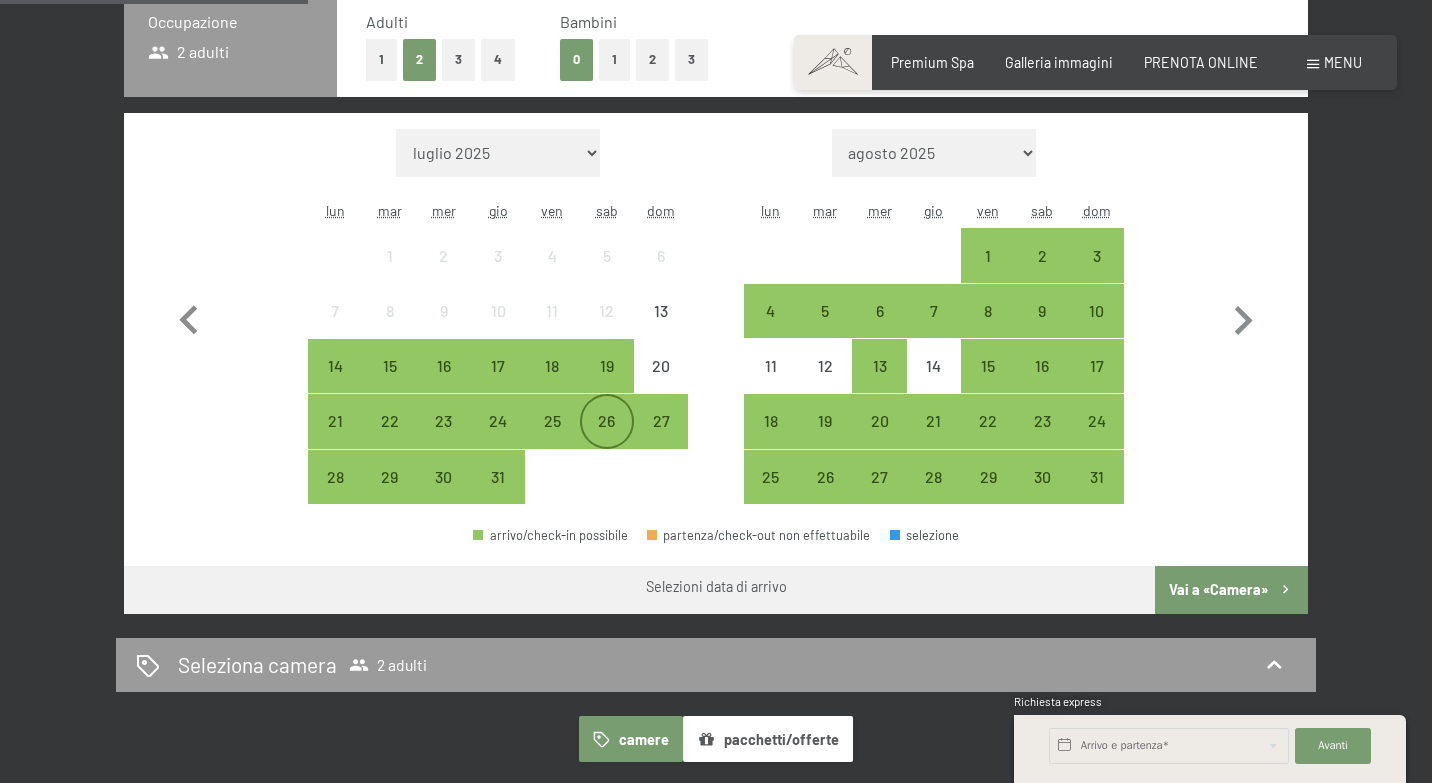 click on "26" at bounding box center [607, 438] 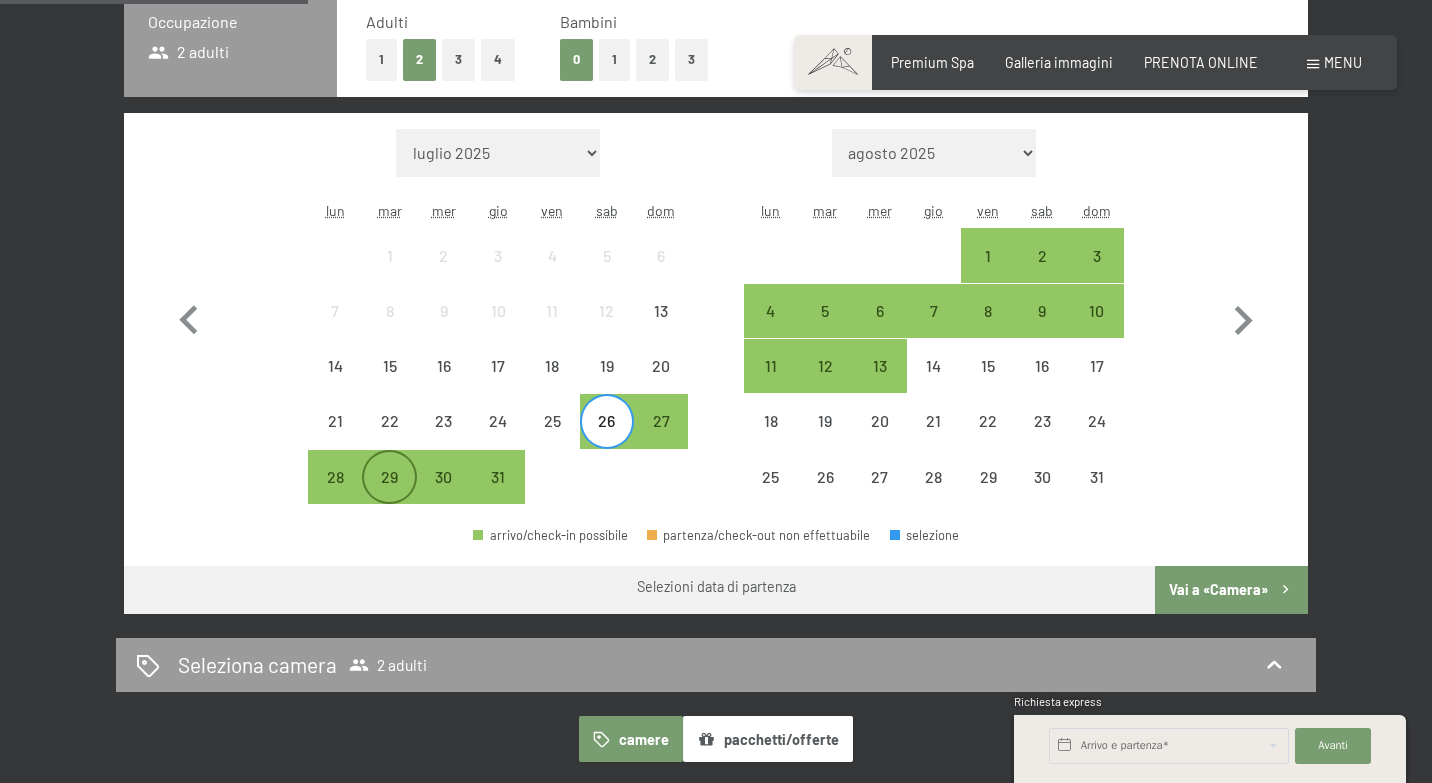 click on "29" at bounding box center [389, 494] 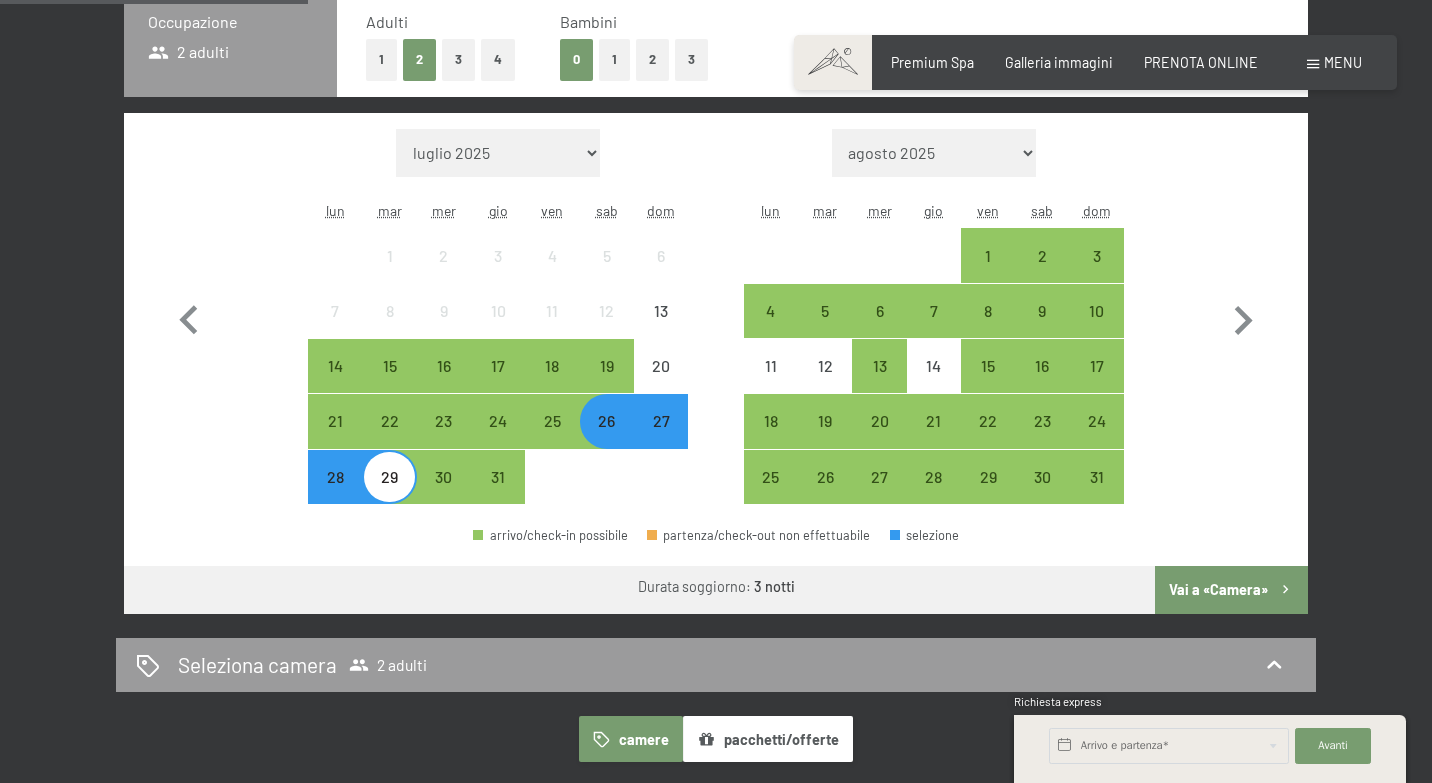click on "Vai a «Camera»" at bounding box center (1231, 590) 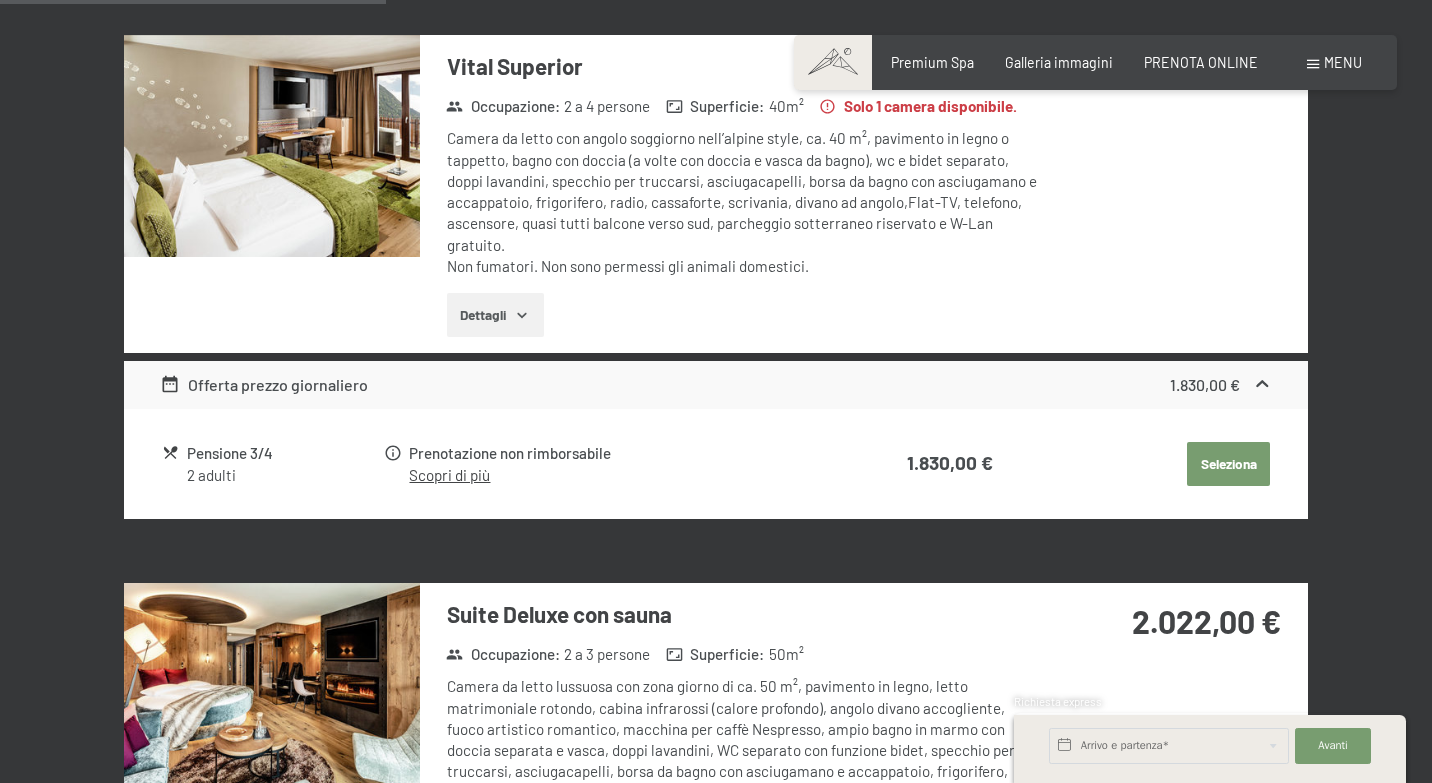 scroll, scrollTop: 1134, scrollLeft: 0, axis: vertical 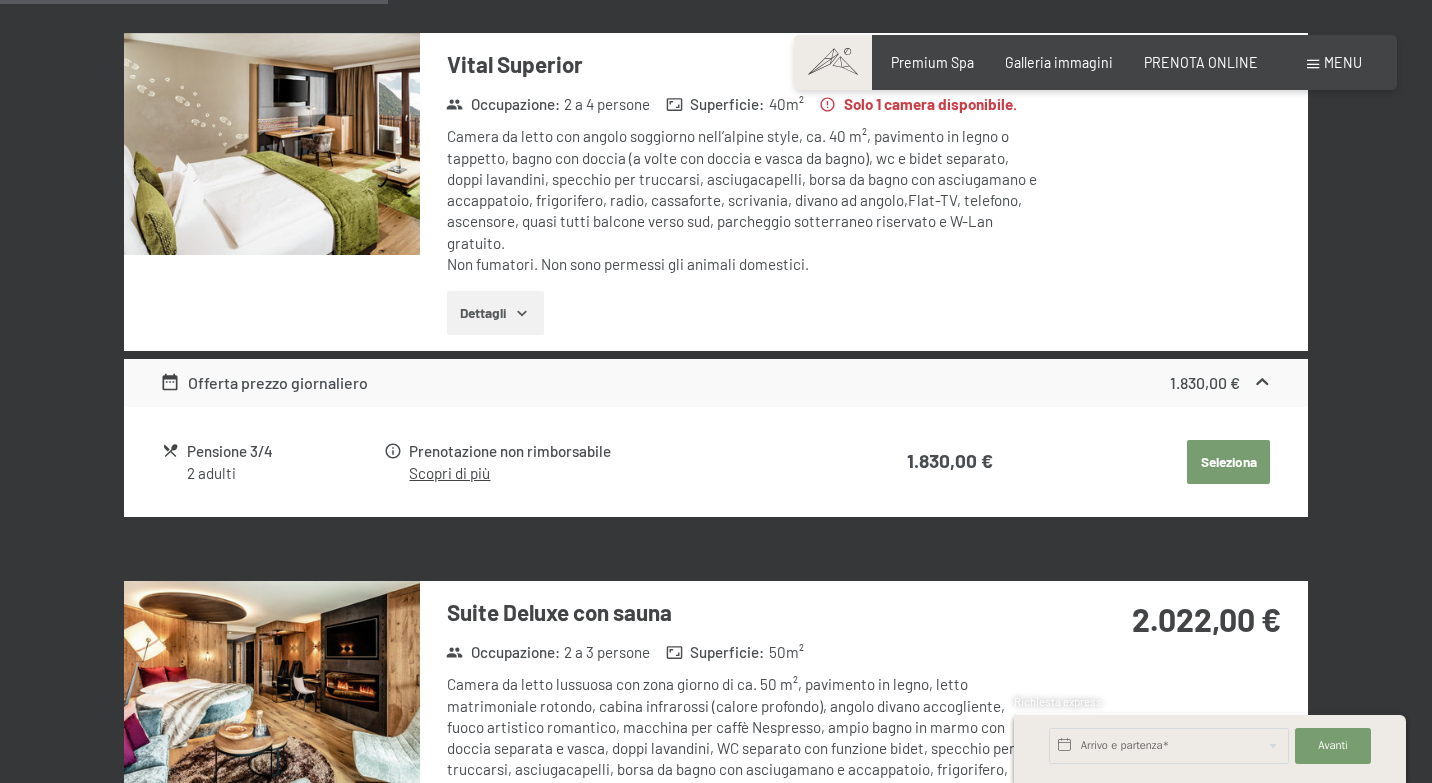 click 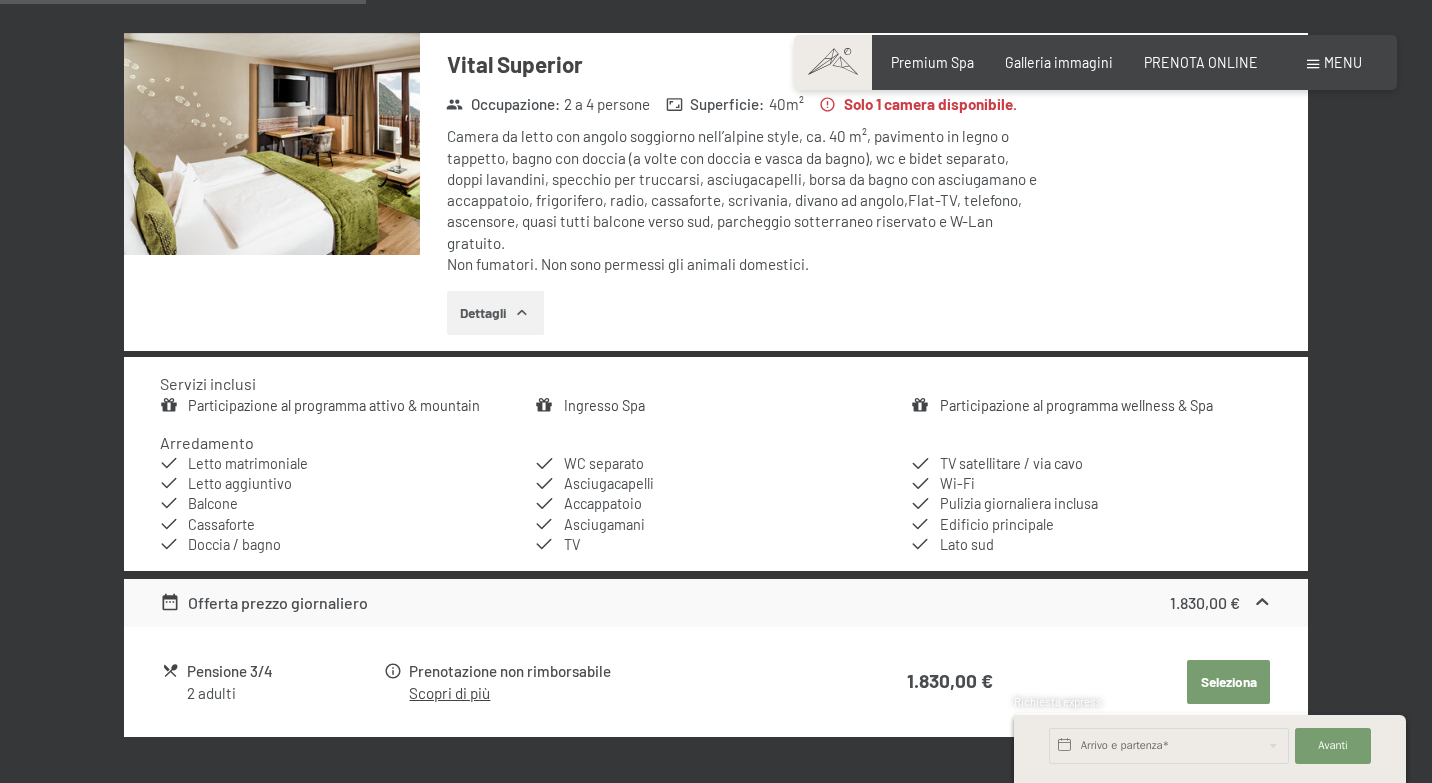 scroll, scrollTop: 969, scrollLeft: 0, axis: vertical 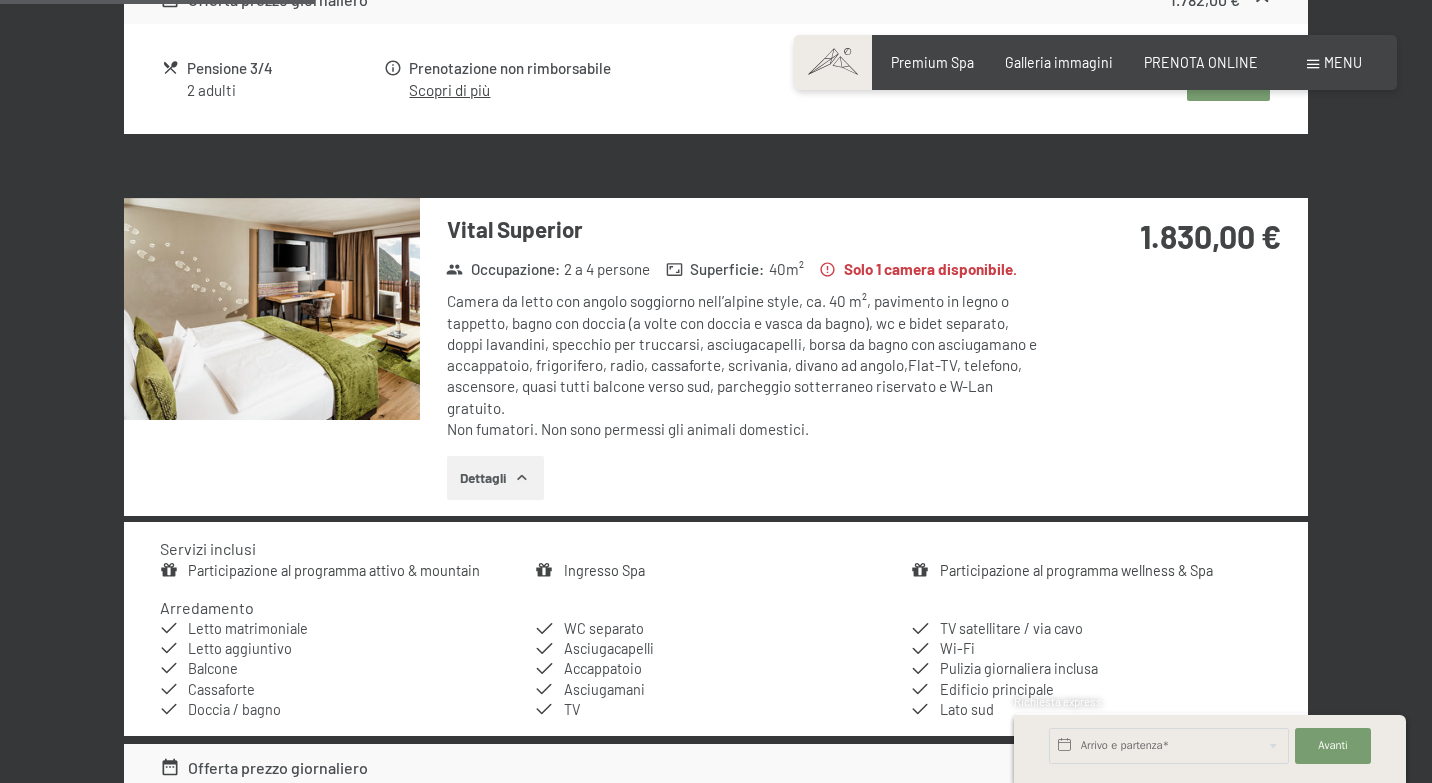 click at bounding box center (272, 309) 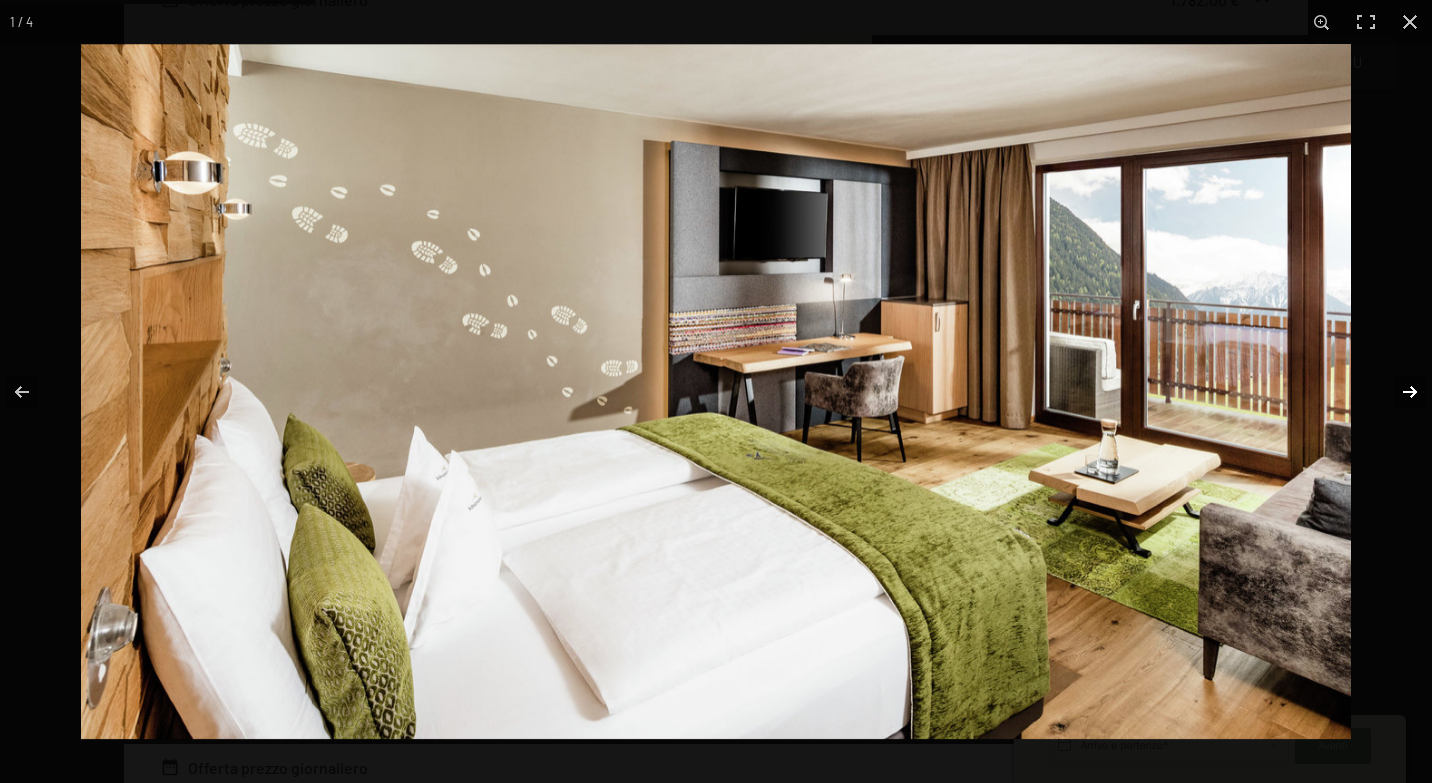 click at bounding box center (1397, 392) 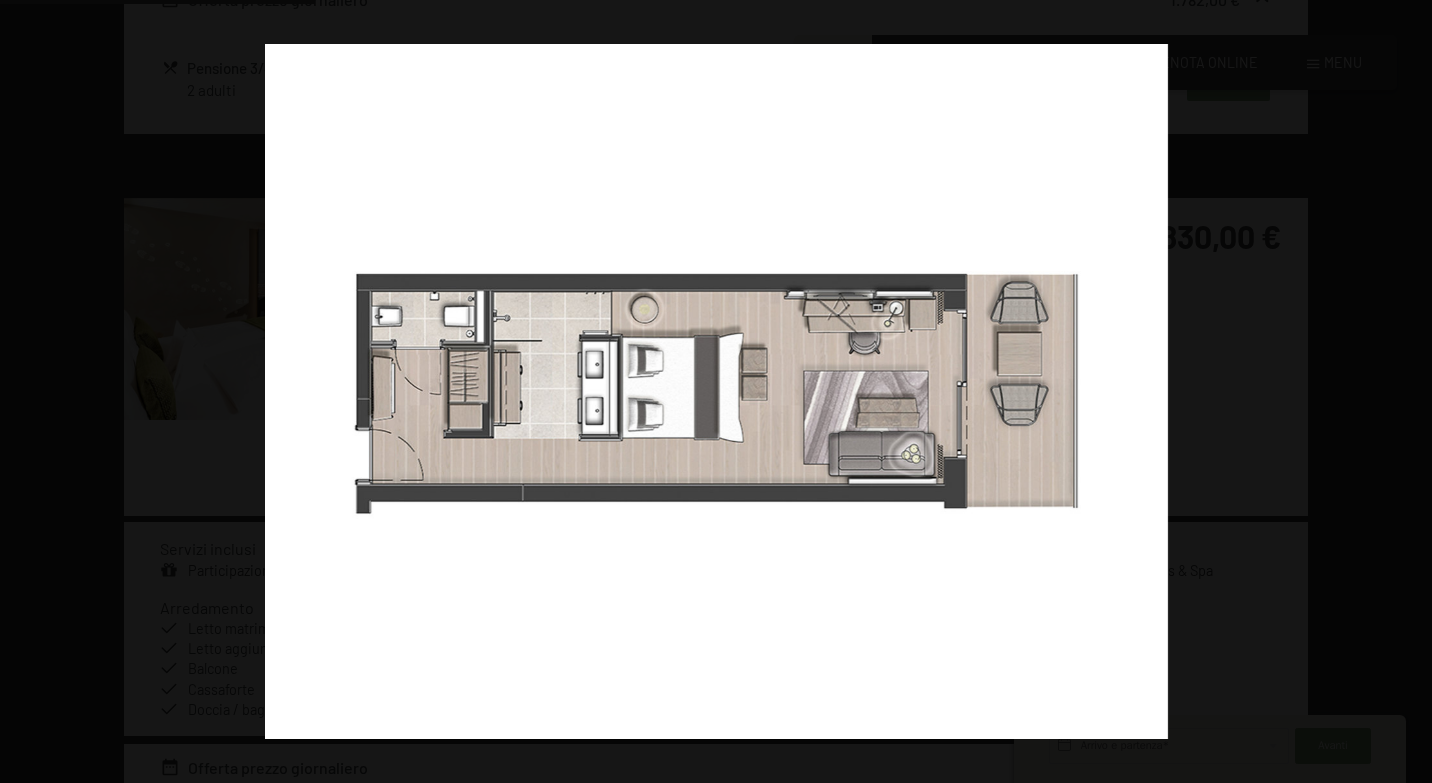 click at bounding box center [1397, 392] 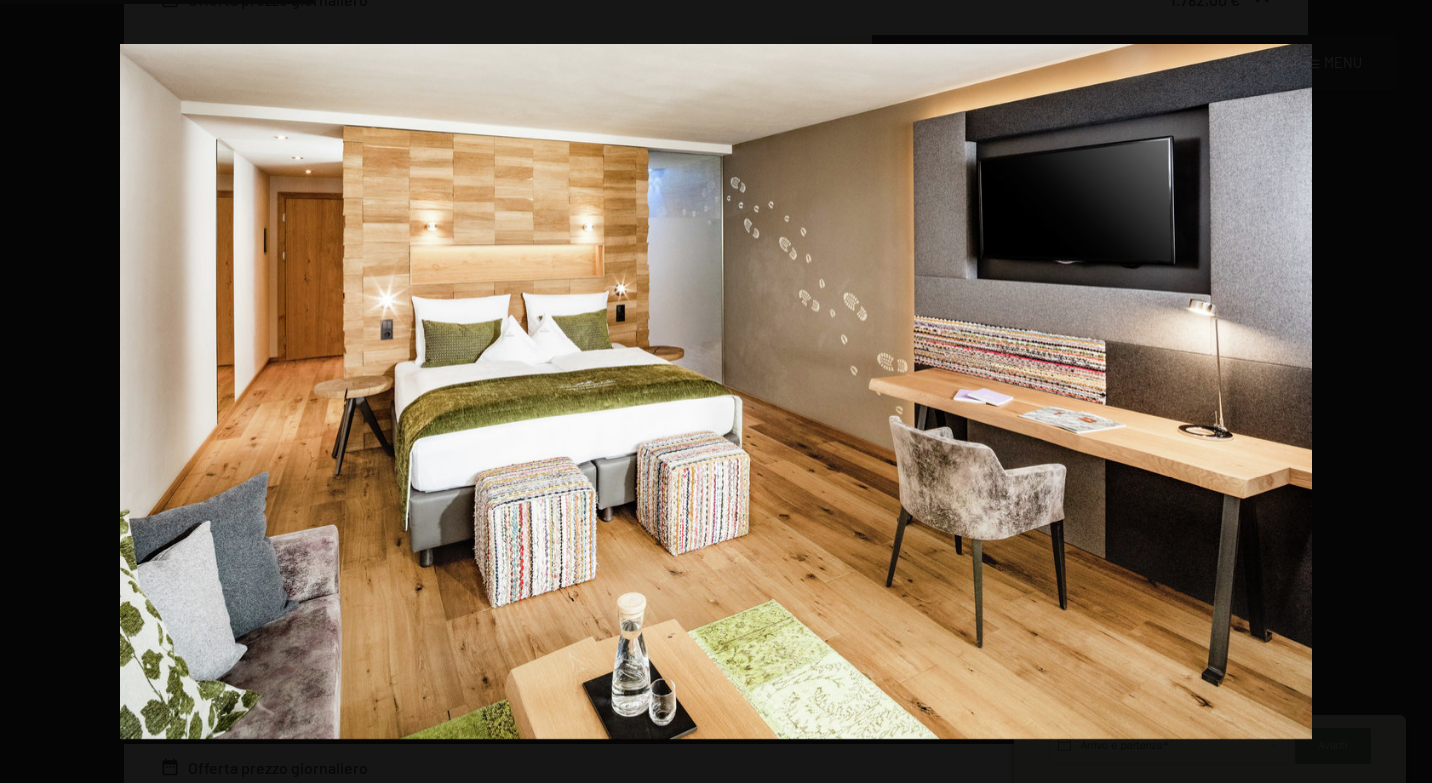 click at bounding box center (1397, 392) 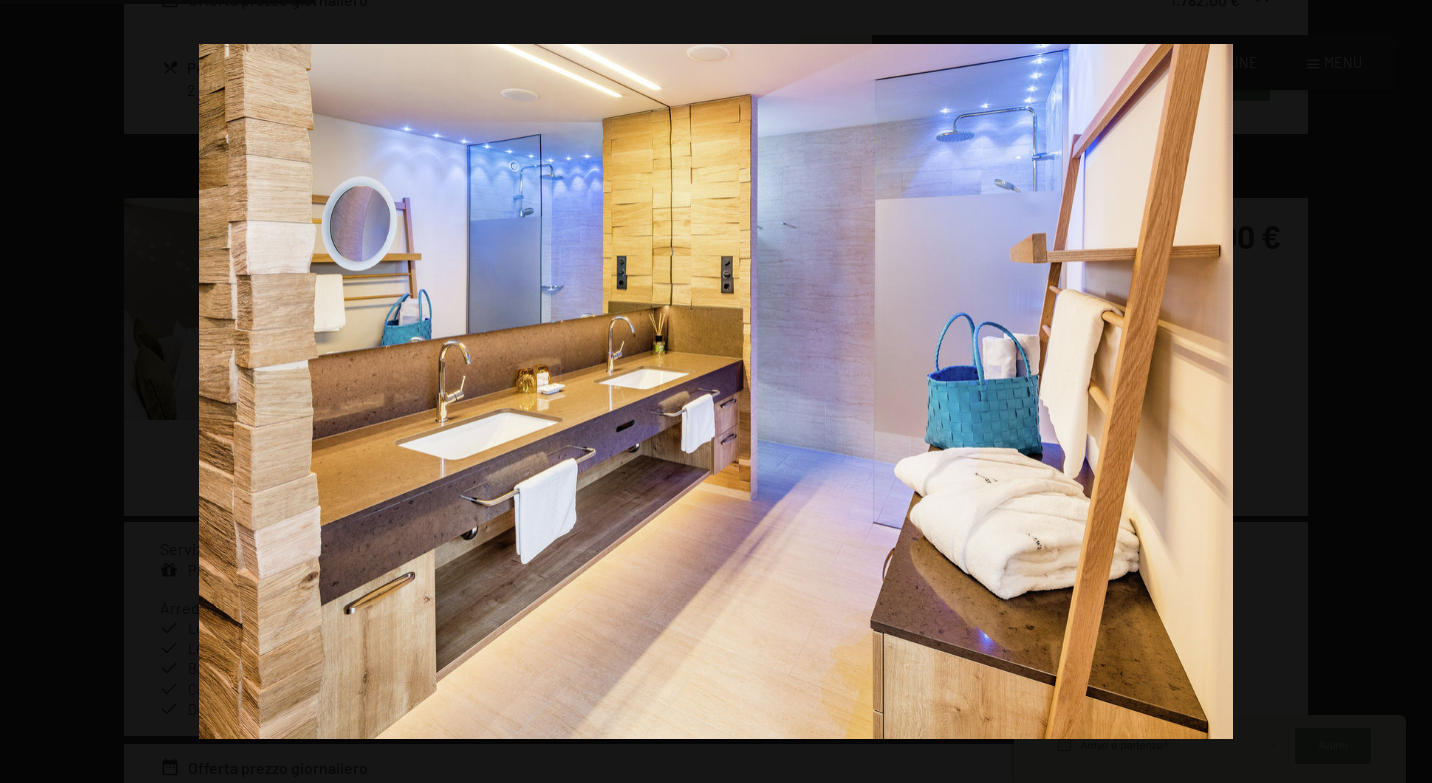 click at bounding box center (1397, 392) 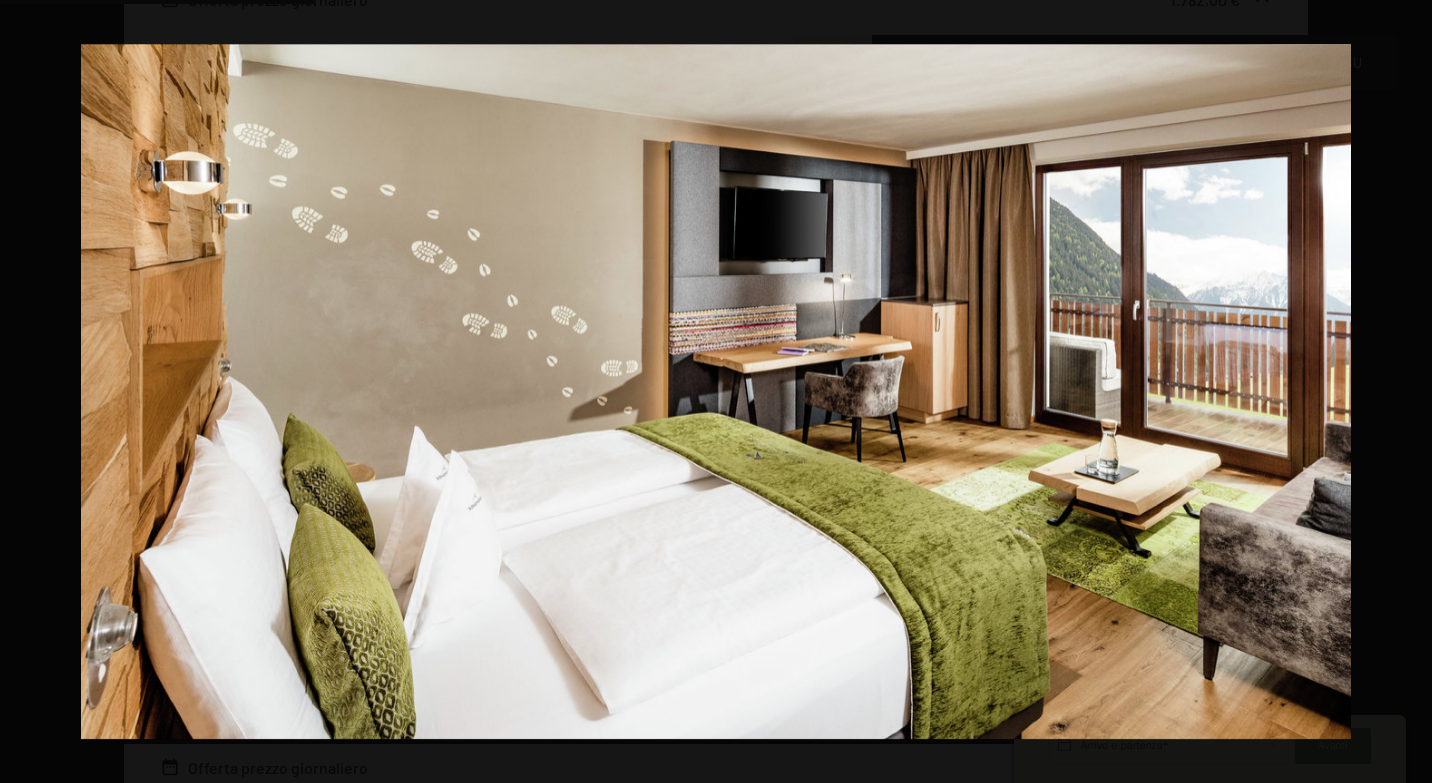 click at bounding box center (1397, 392) 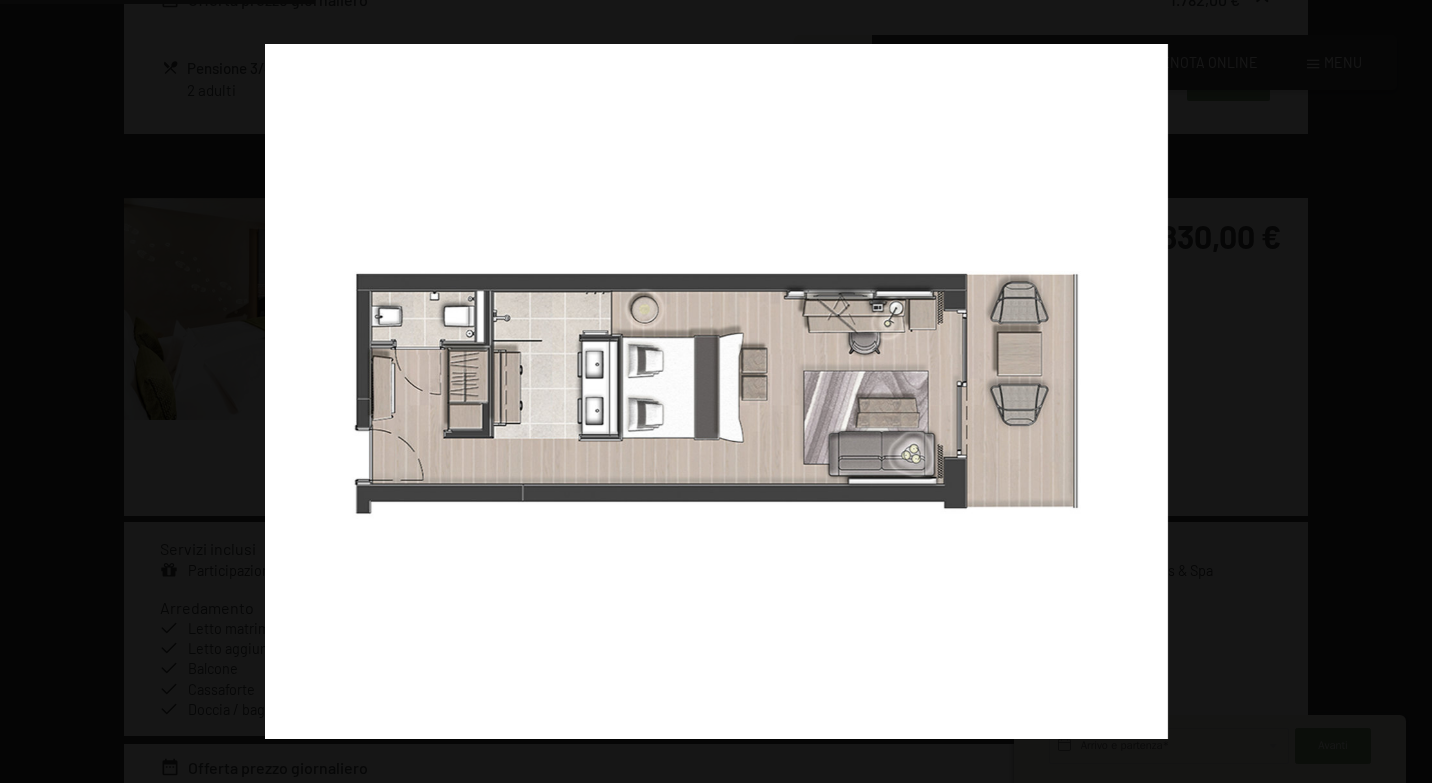 click at bounding box center (1397, 392) 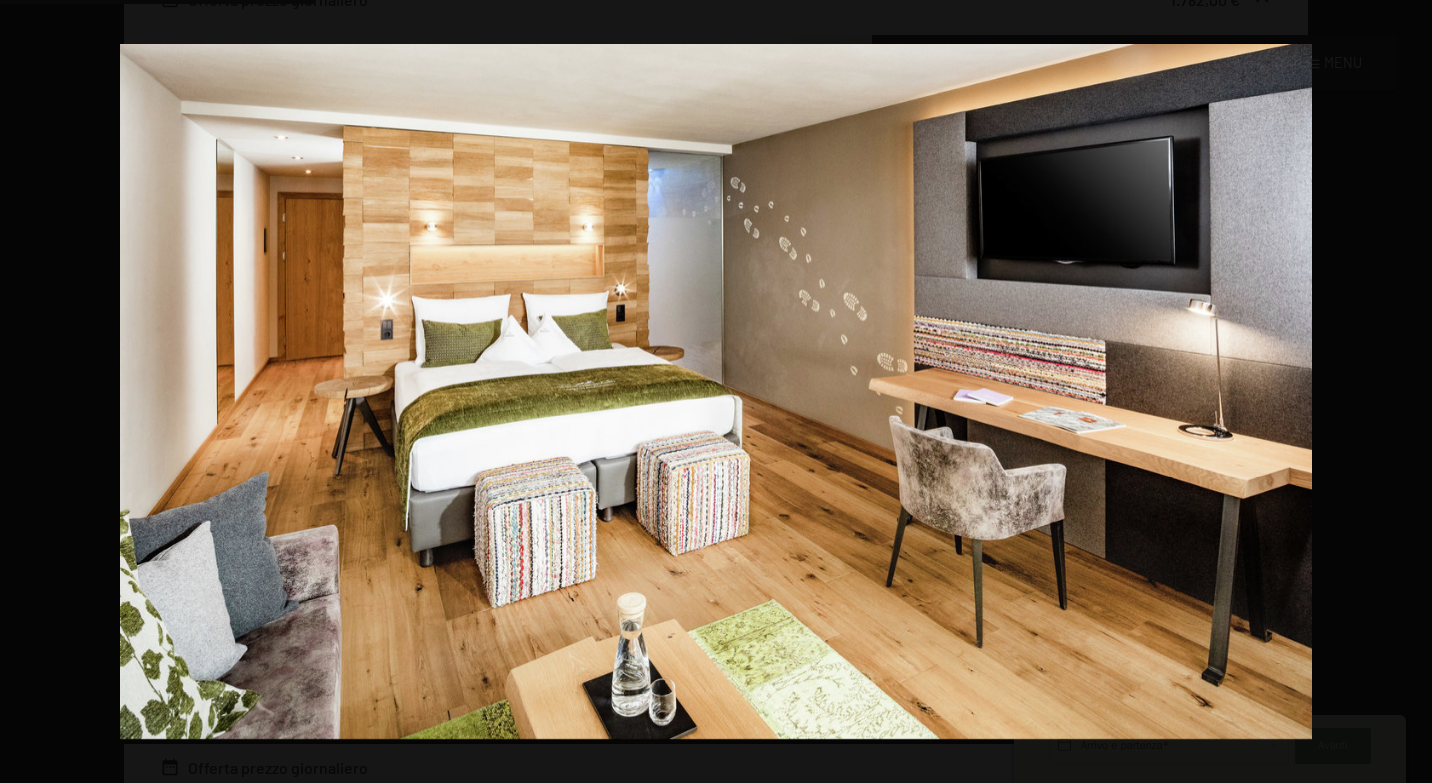 click at bounding box center (1397, 392) 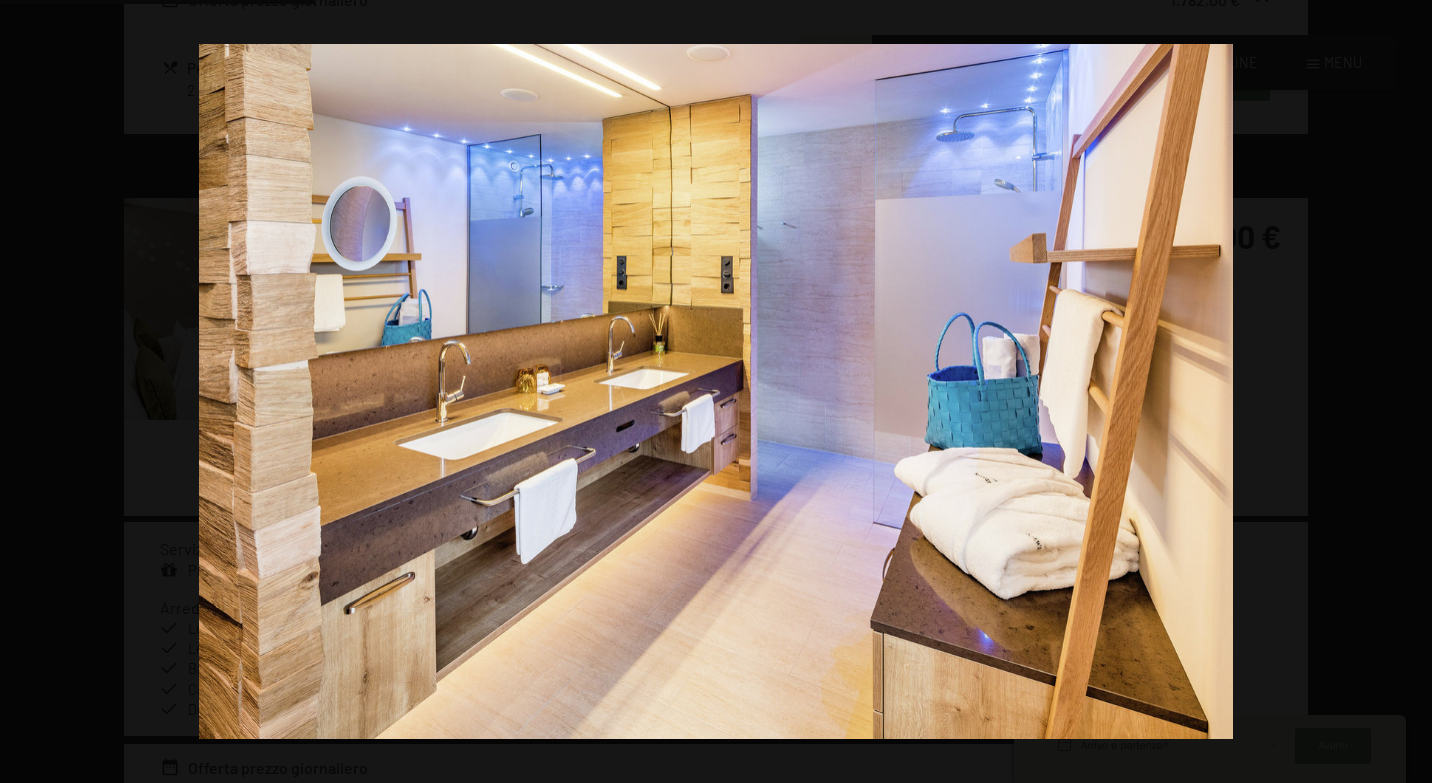 click at bounding box center [1397, 392] 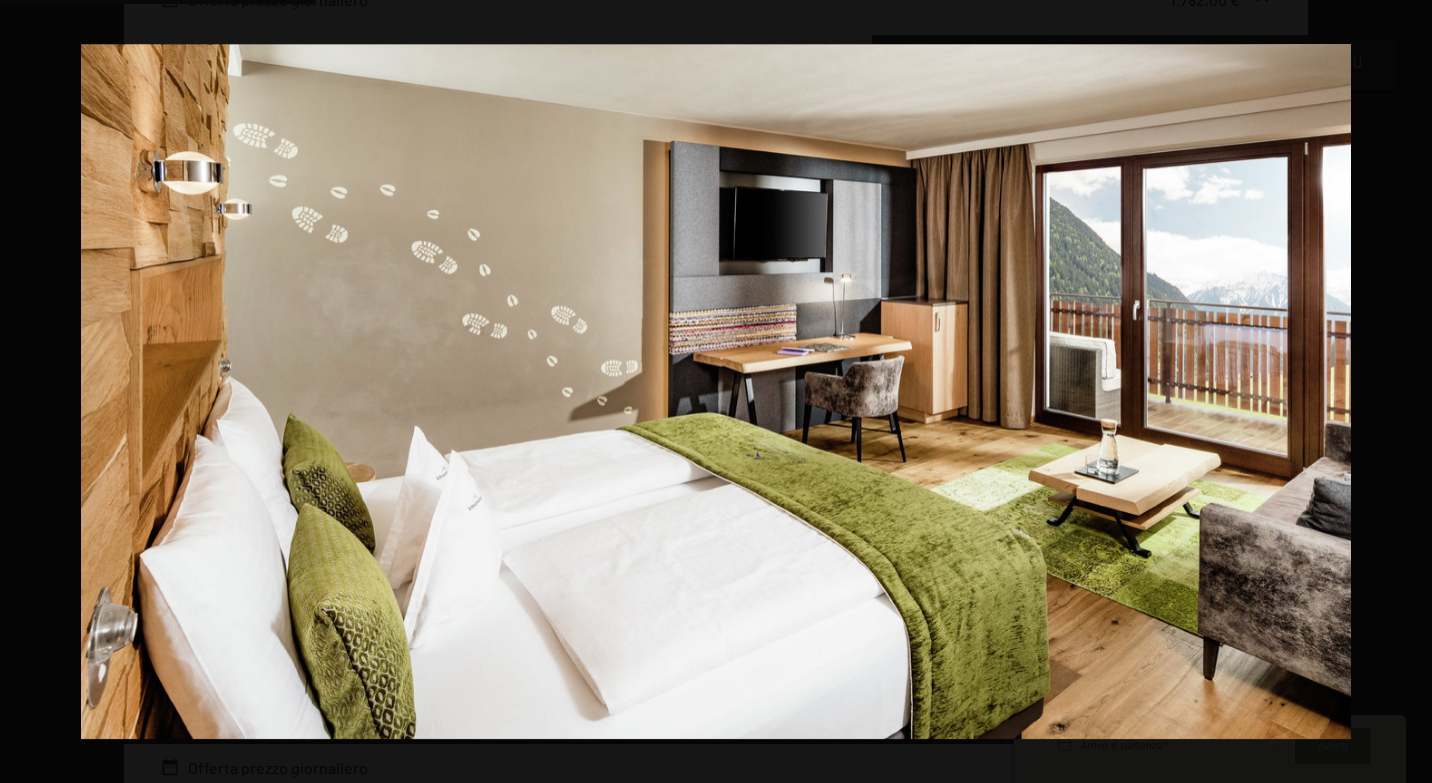 click at bounding box center [1397, 392] 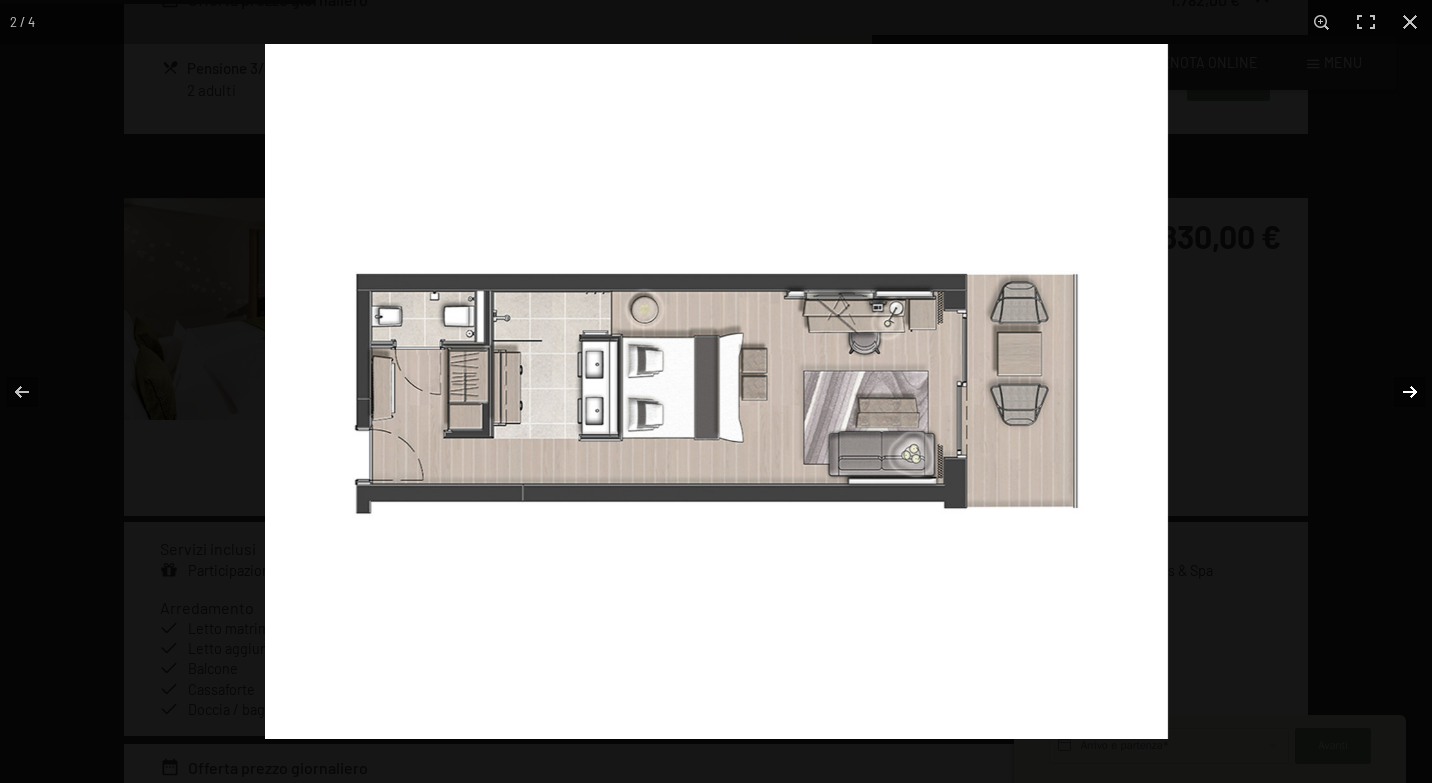 click at bounding box center [1397, 392] 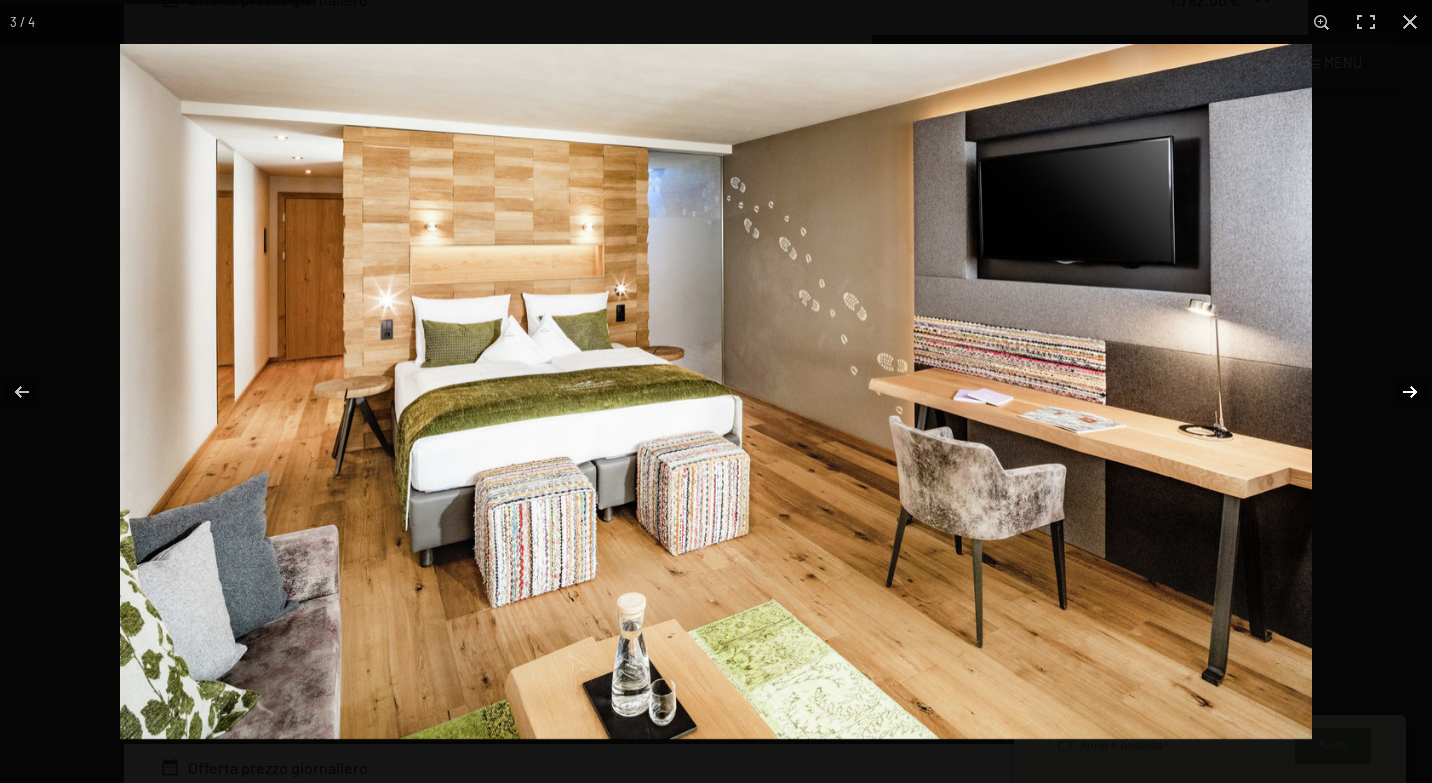 click at bounding box center (1397, 392) 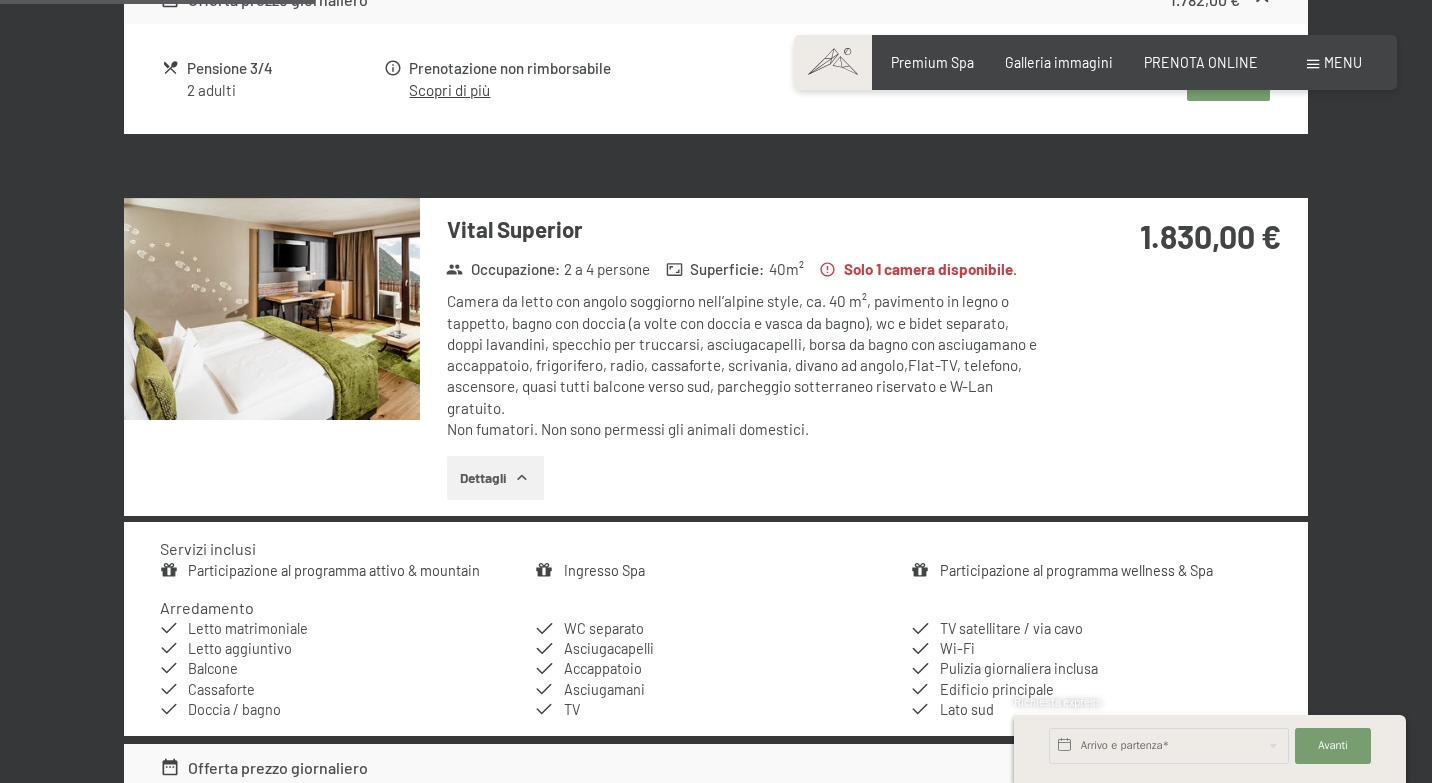 click at bounding box center [0, 0] 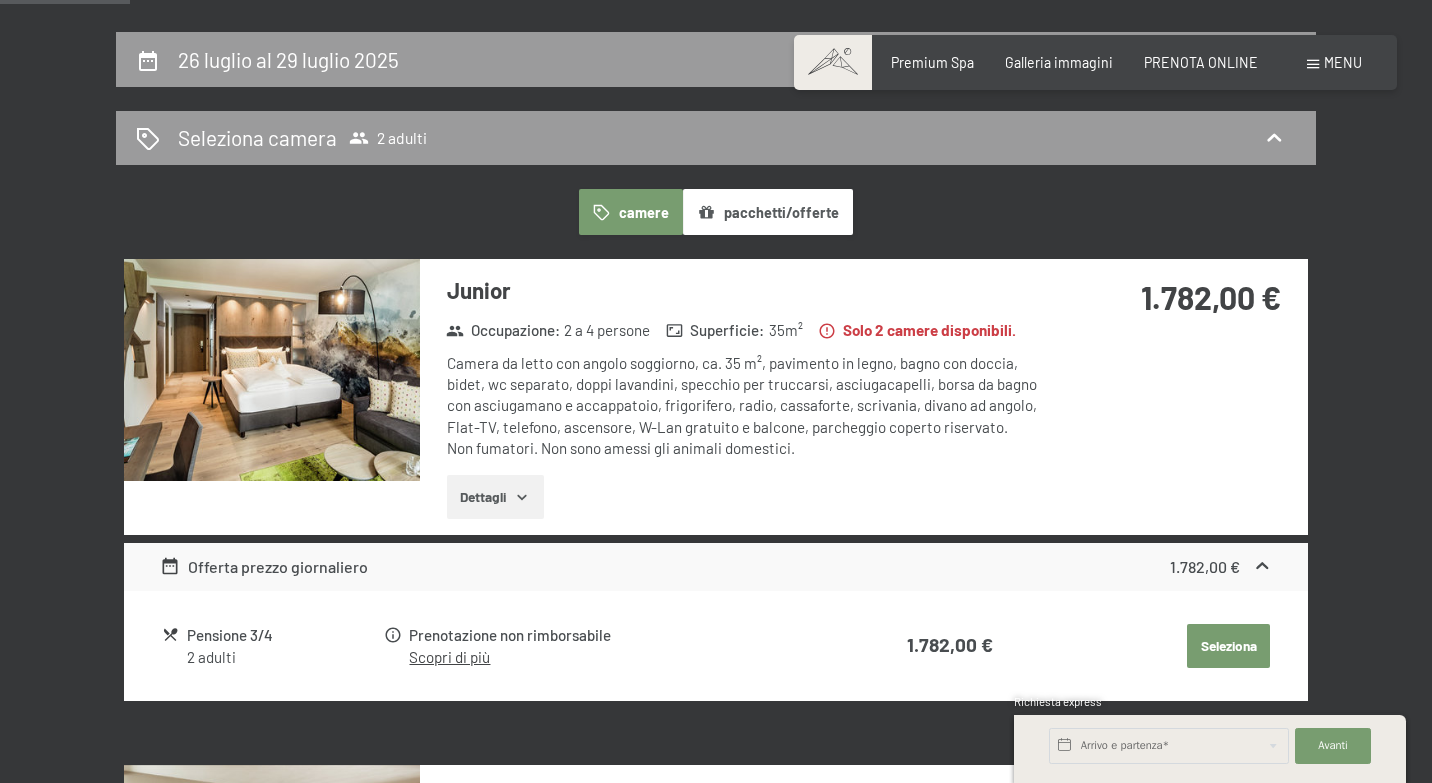 scroll, scrollTop: 401, scrollLeft: 0, axis: vertical 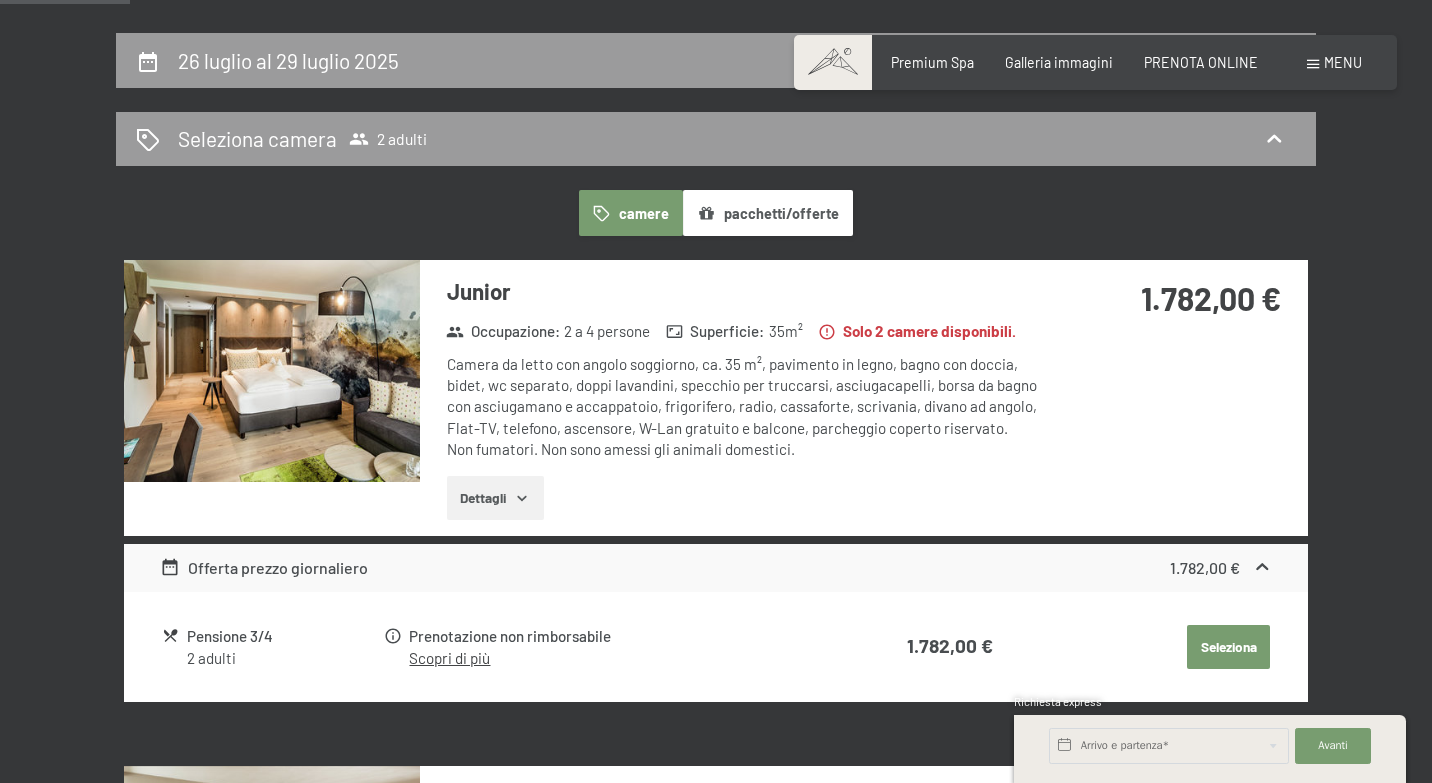 click on "Dettagli" at bounding box center (495, 498) 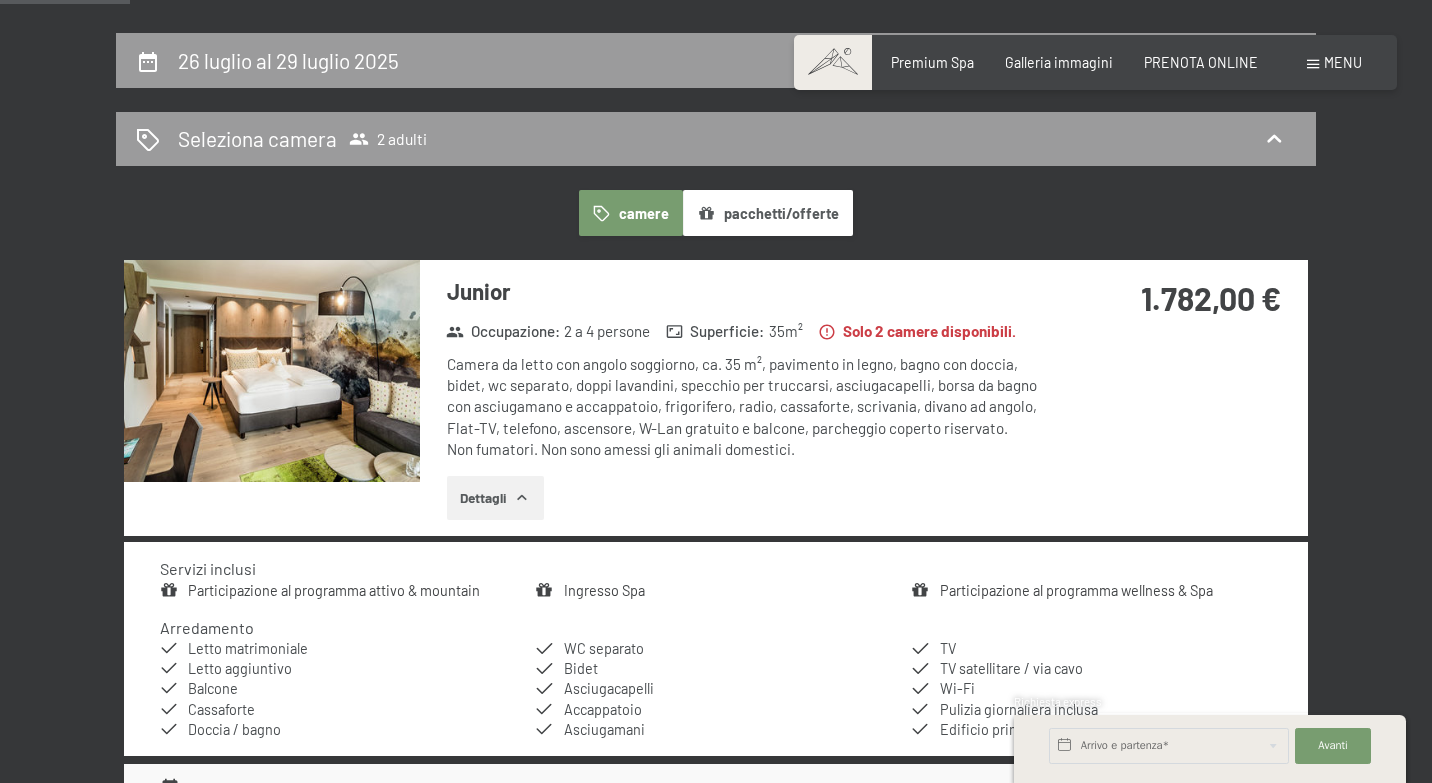 click at bounding box center [272, 371] 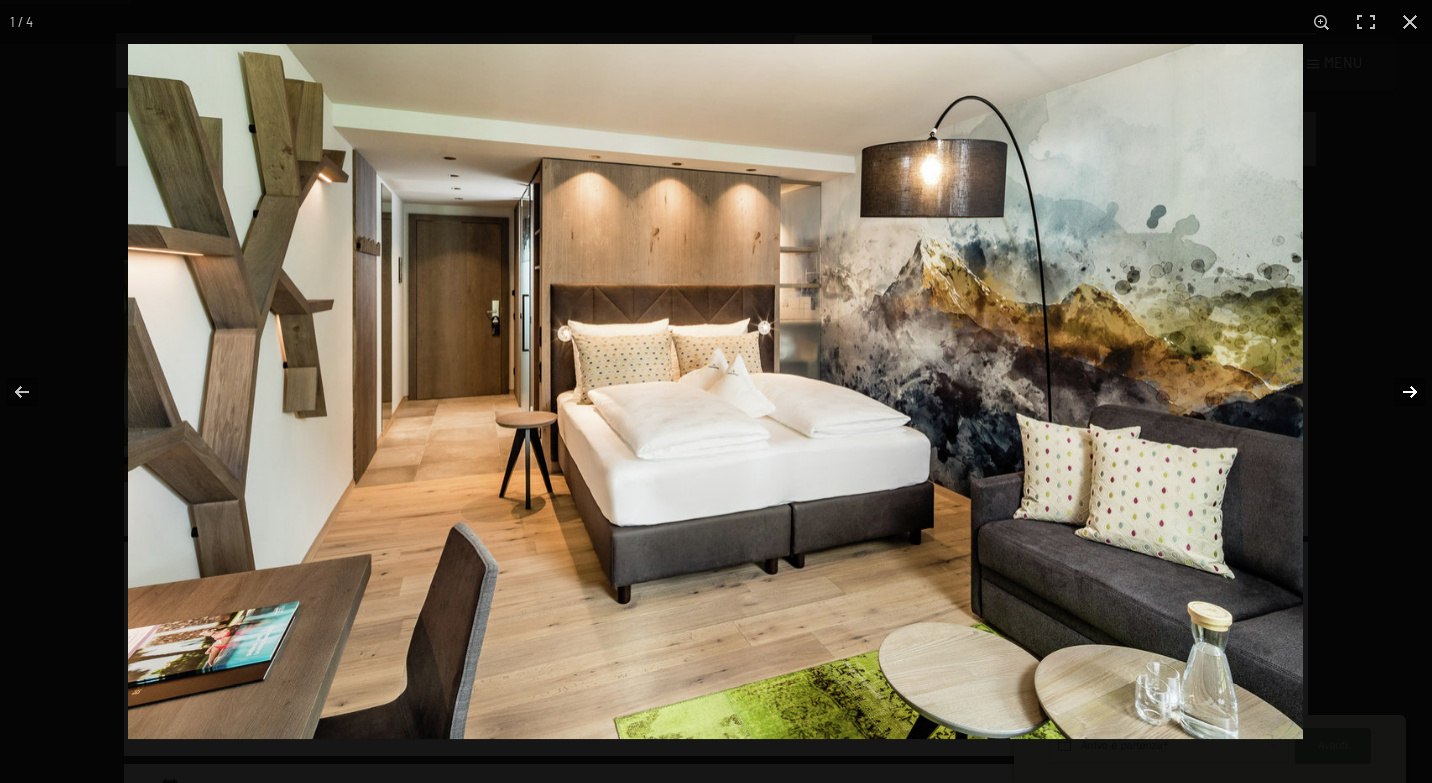 click at bounding box center (1397, 392) 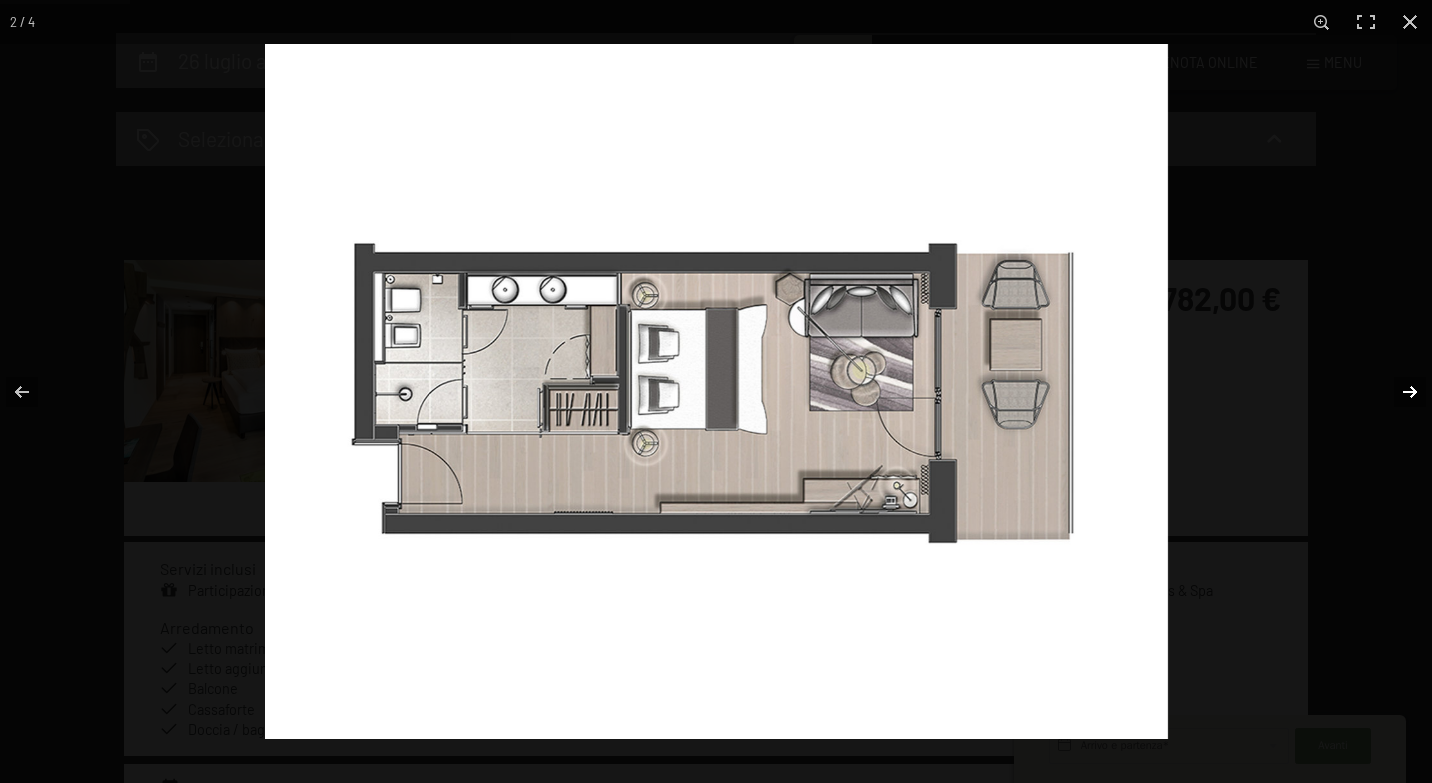 click at bounding box center (1397, 392) 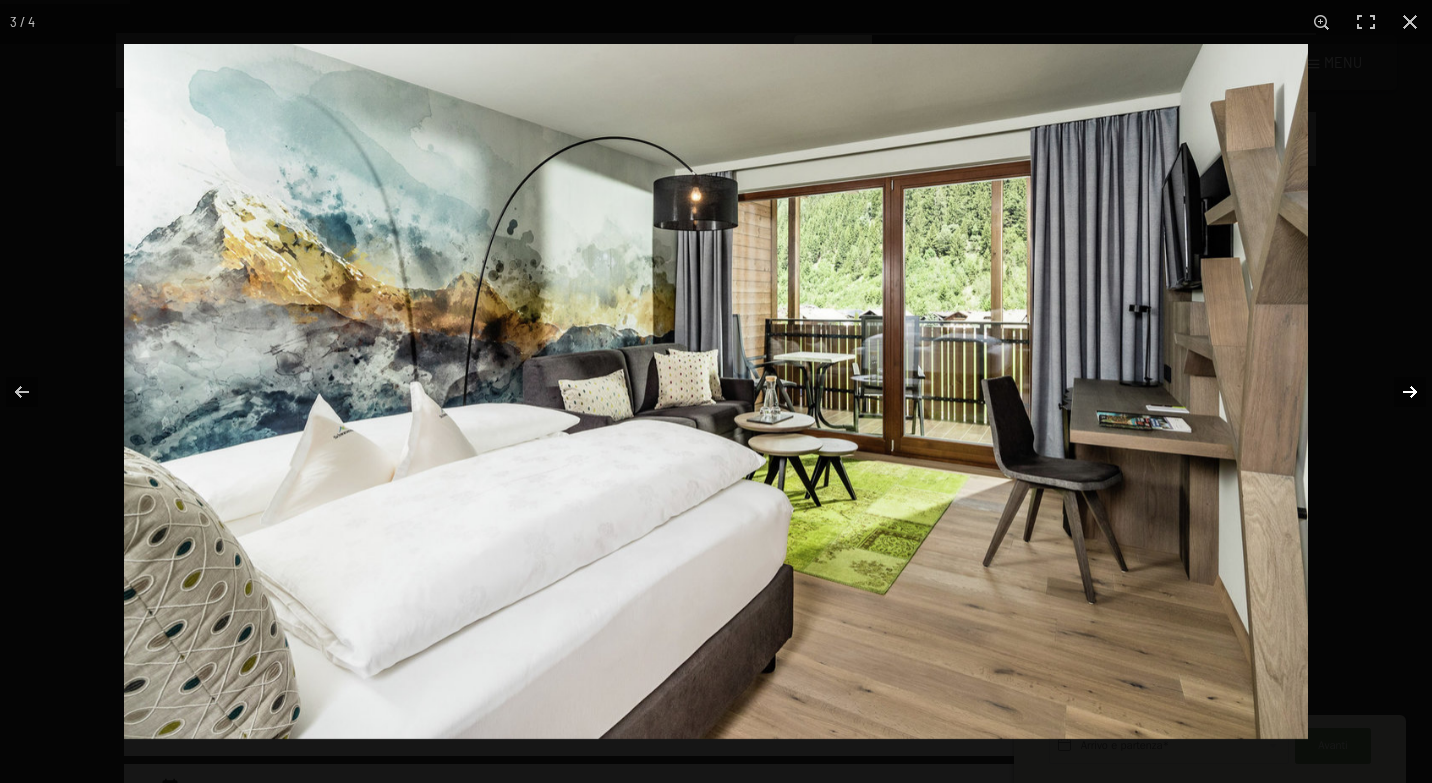 click at bounding box center [1397, 392] 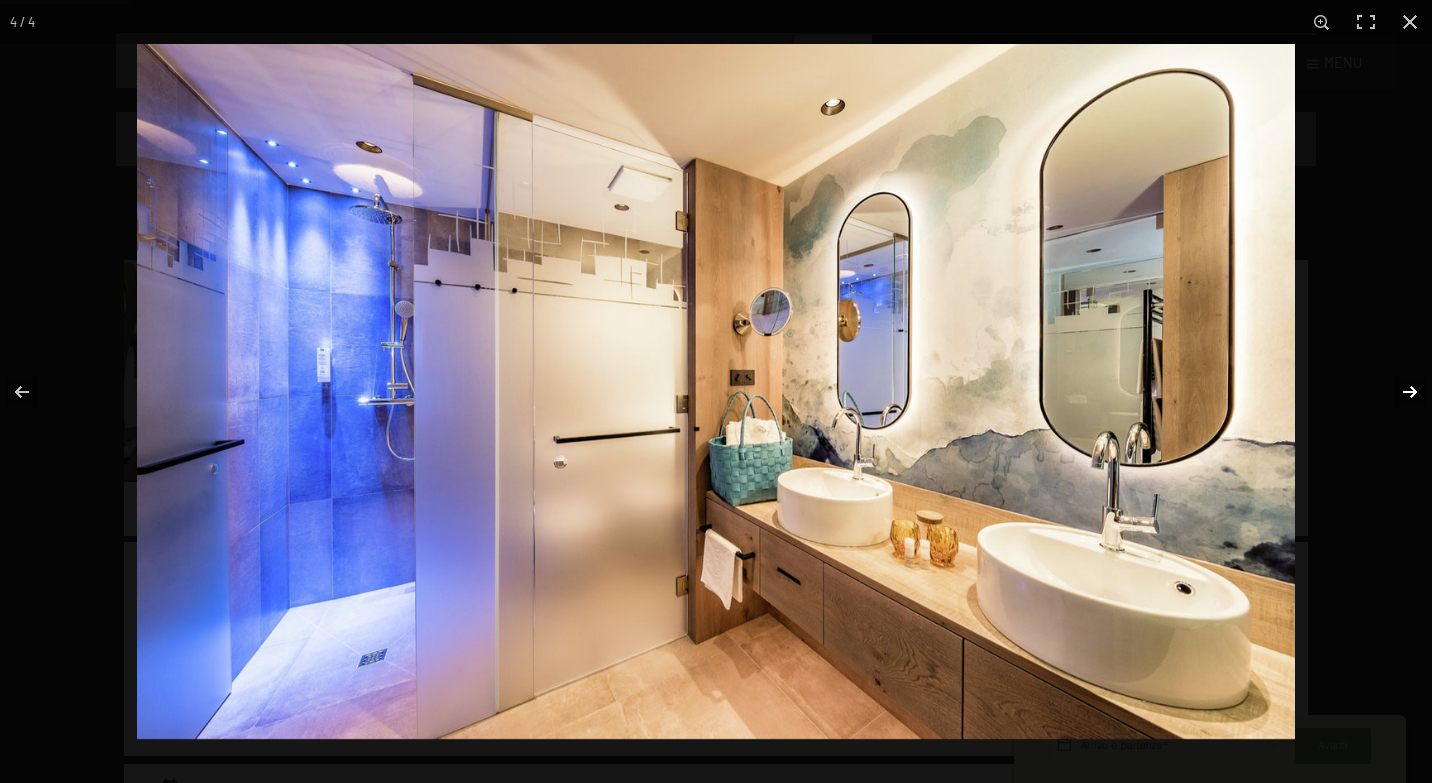 click at bounding box center [1397, 392] 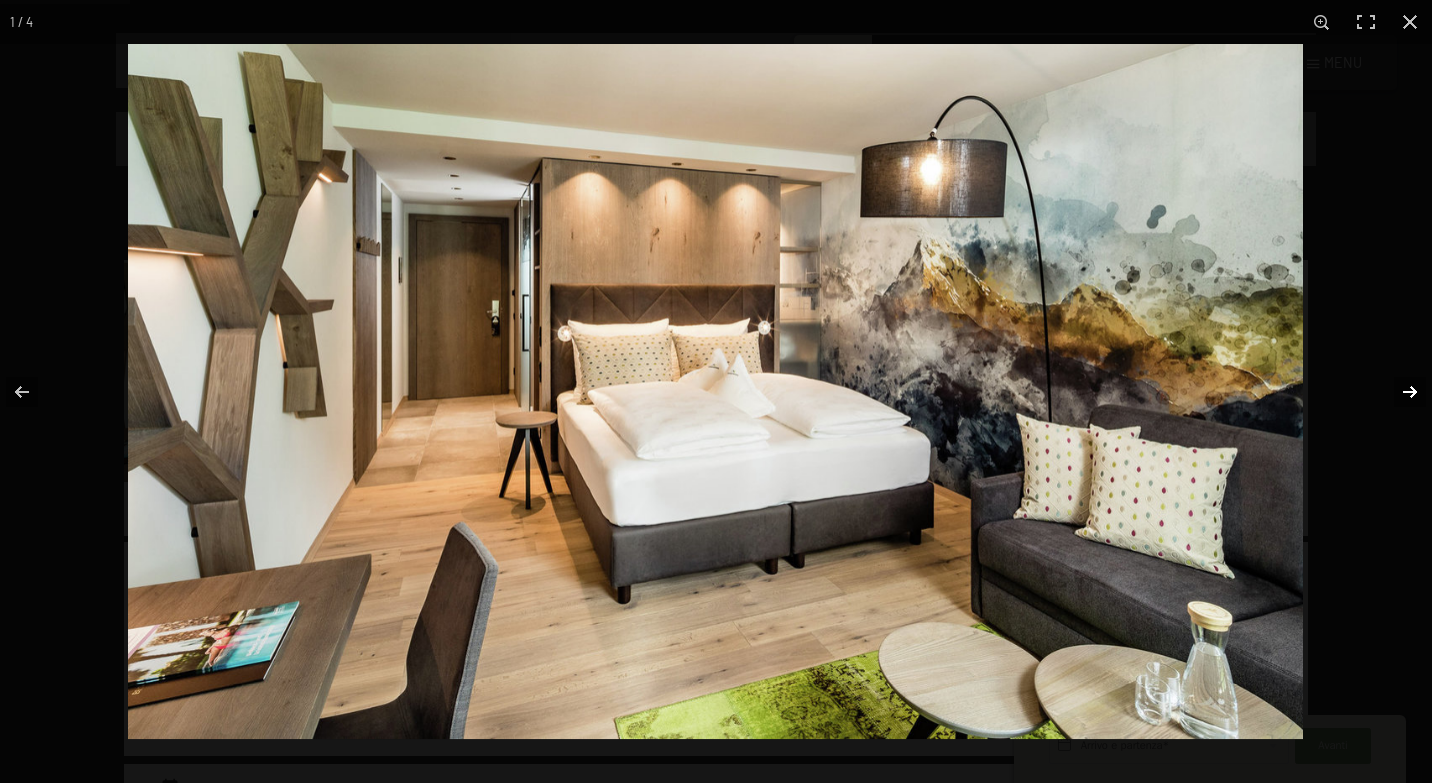 click at bounding box center [1397, 392] 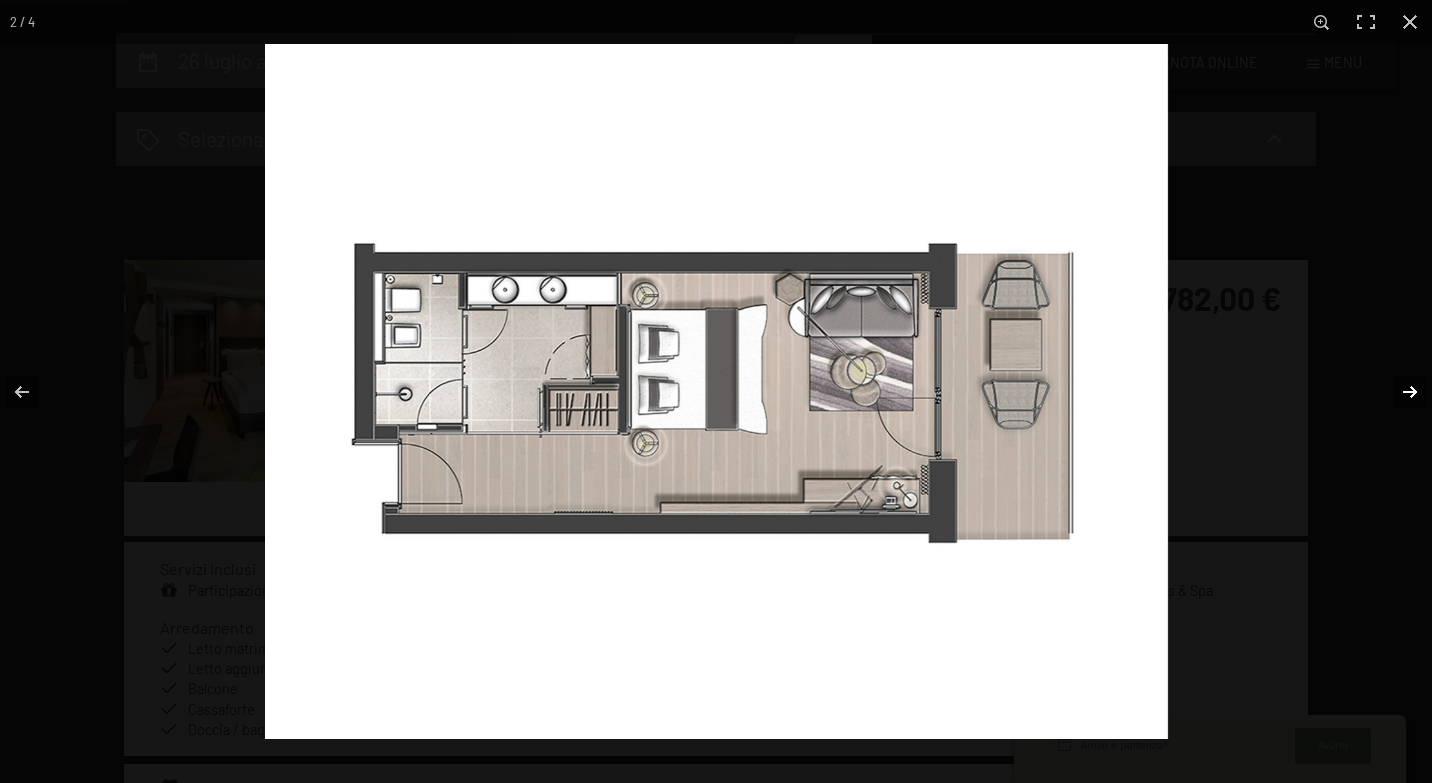 click at bounding box center [1397, 392] 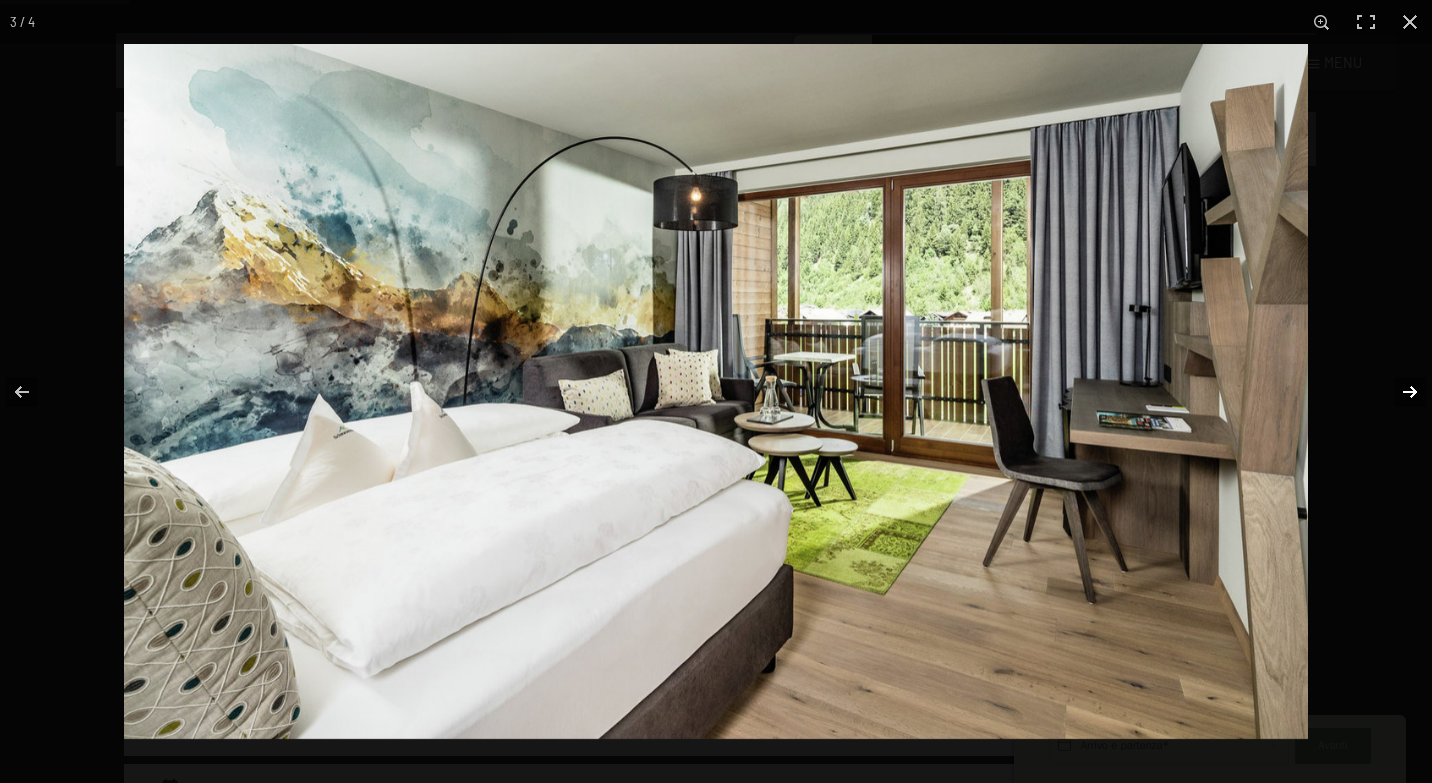 click at bounding box center [1397, 392] 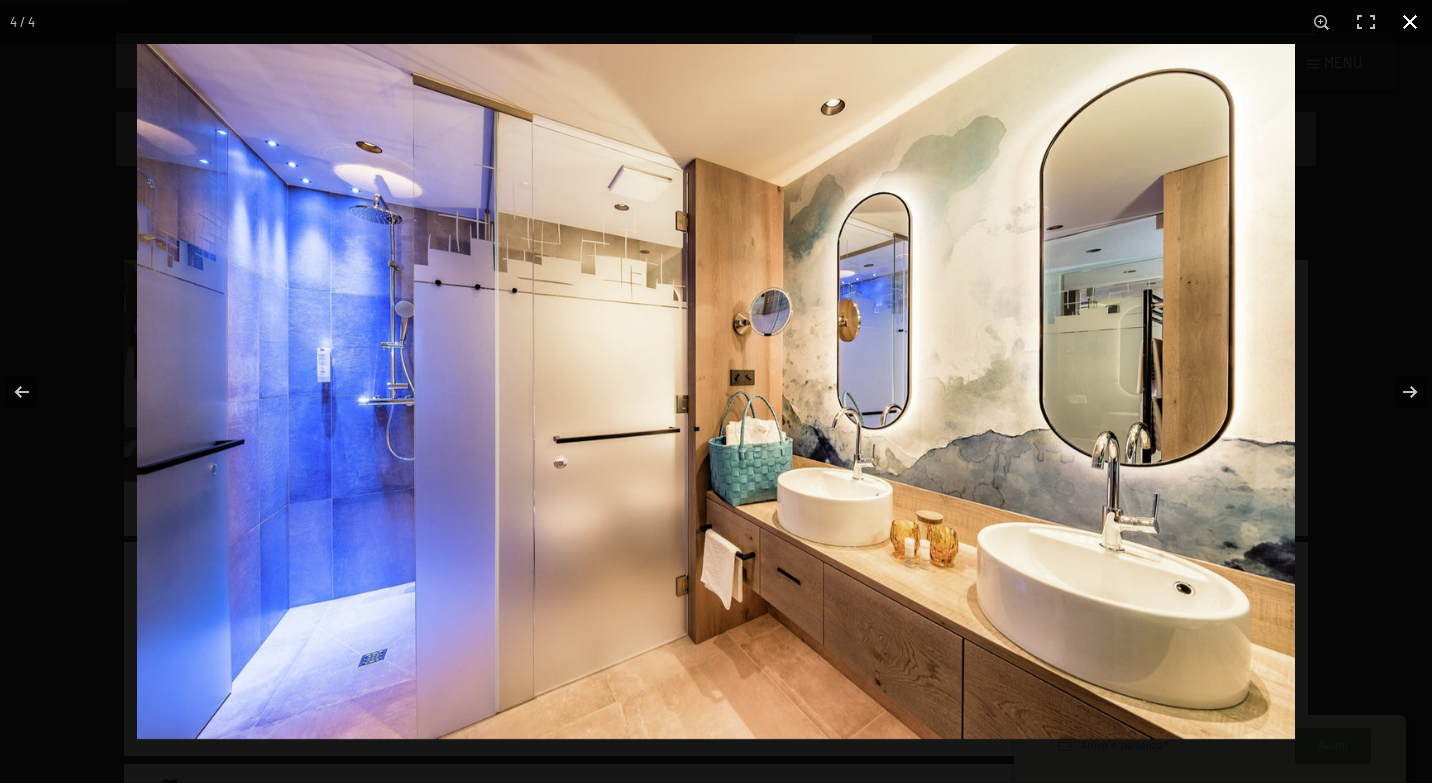 click at bounding box center [1410, 22] 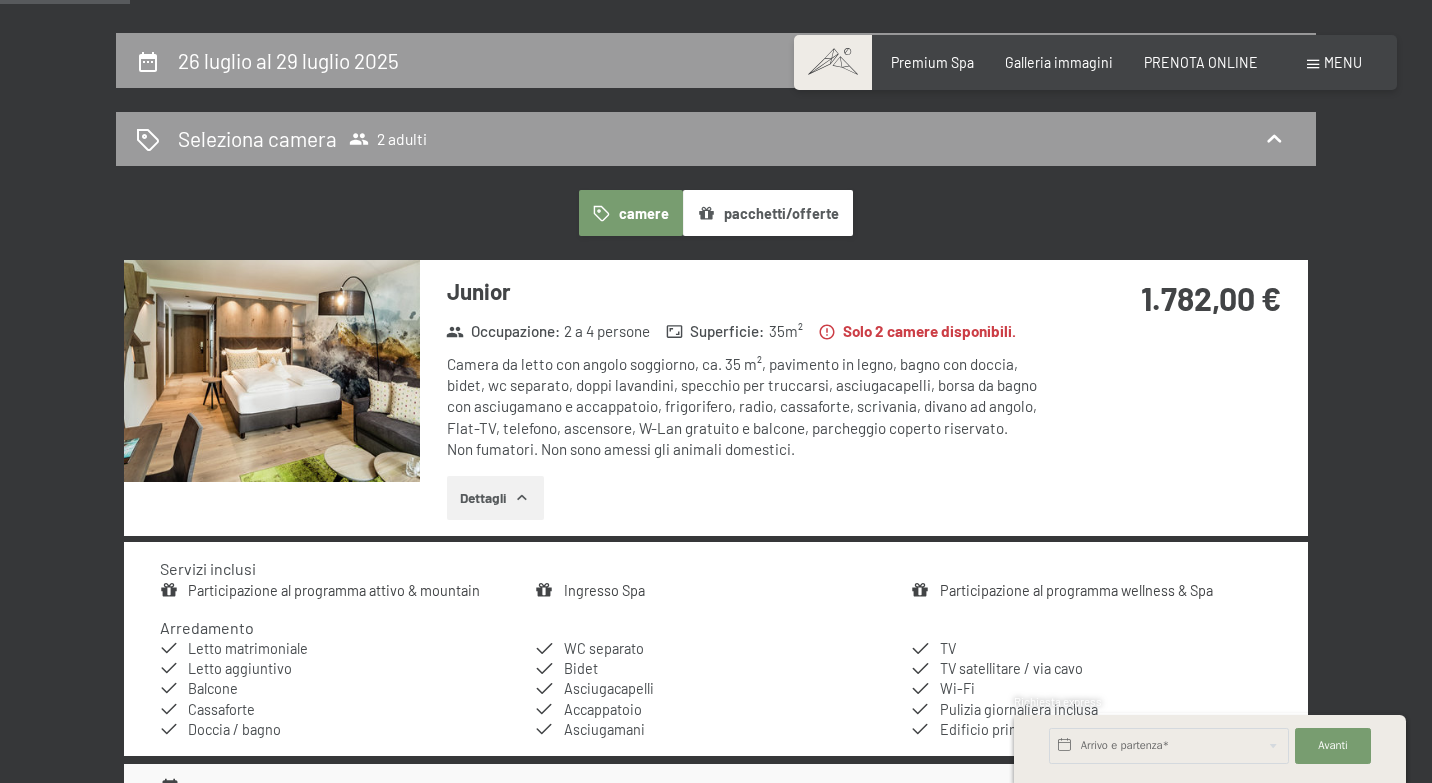 click on "pacchetti/offerte" at bounding box center (768, 213) 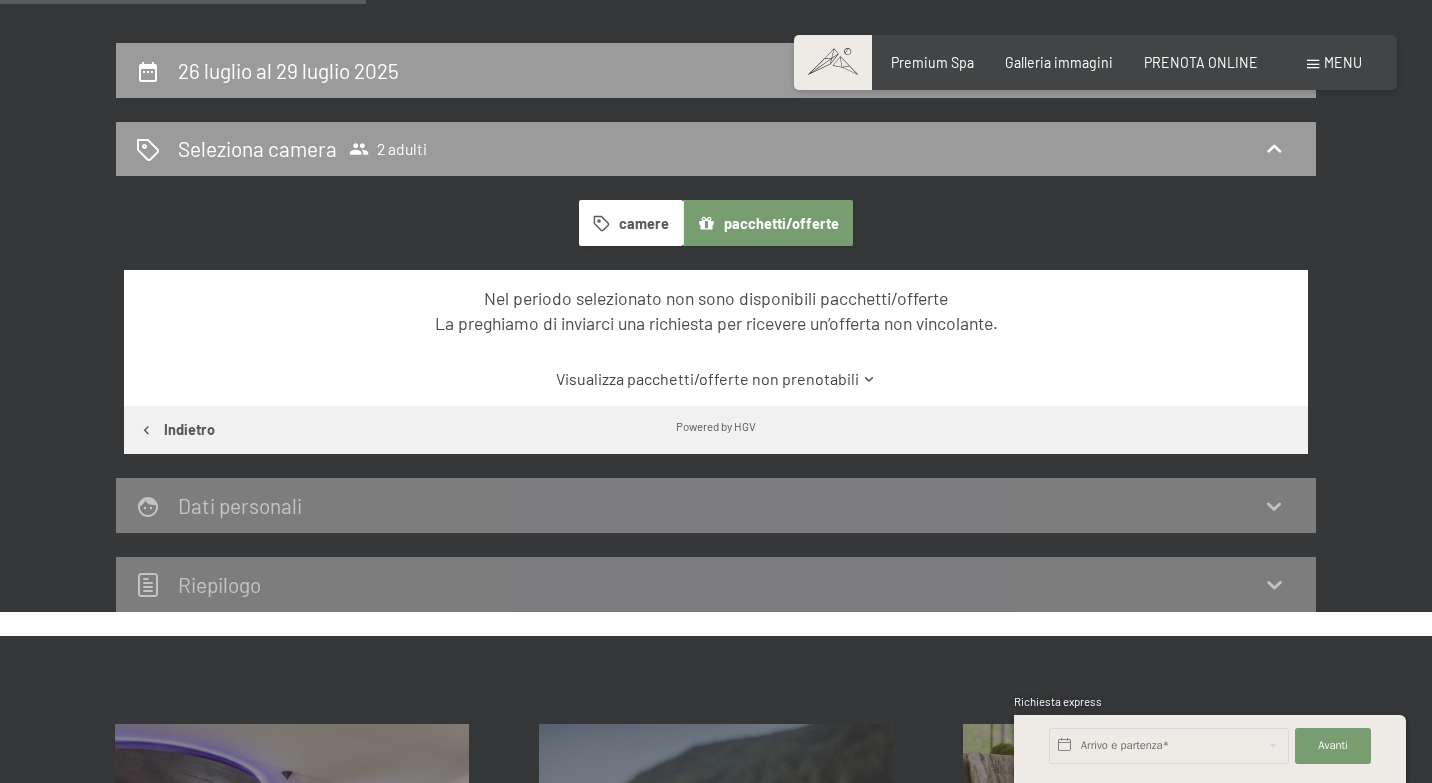 scroll, scrollTop: 394, scrollLeft: 0, axis: vertical 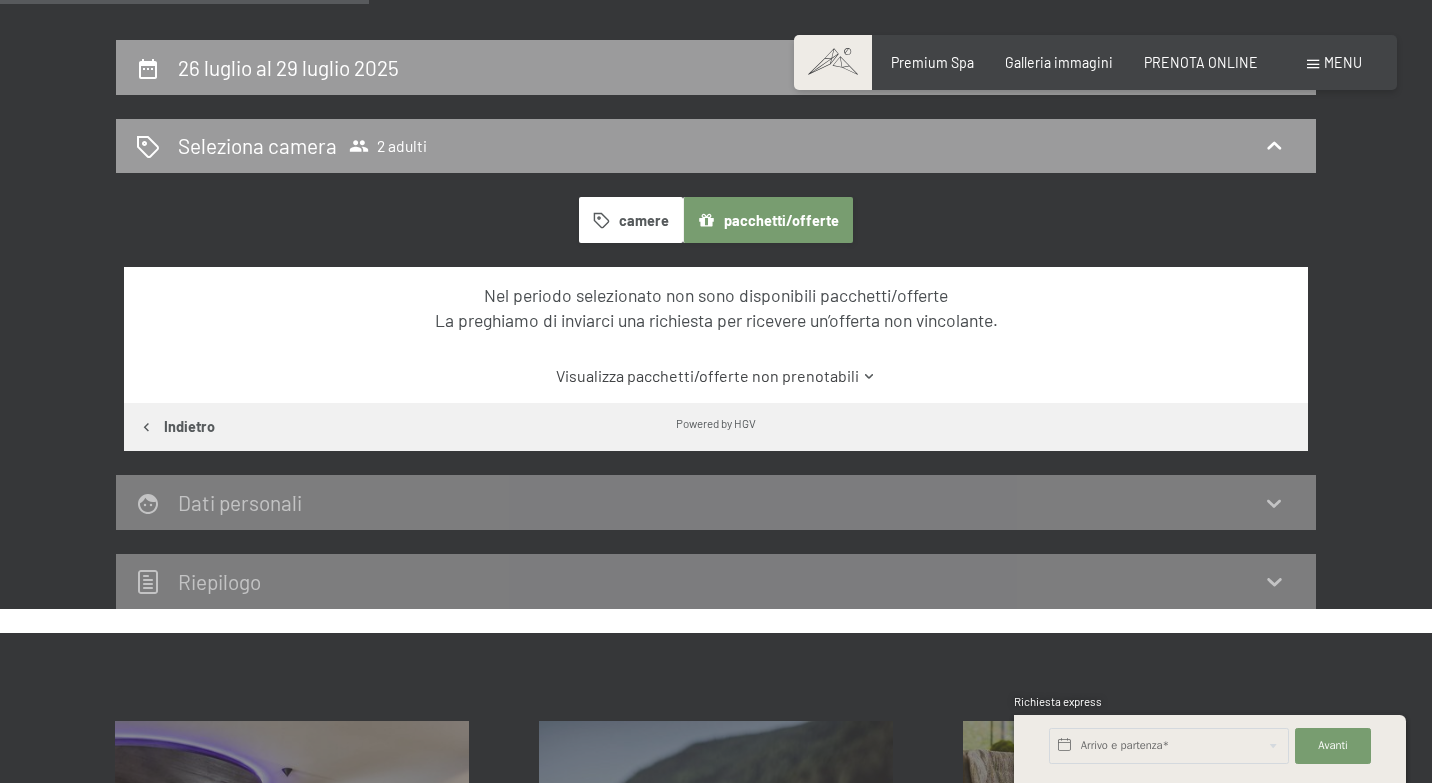 click on "Indietro" at bounding box center [176, 427] 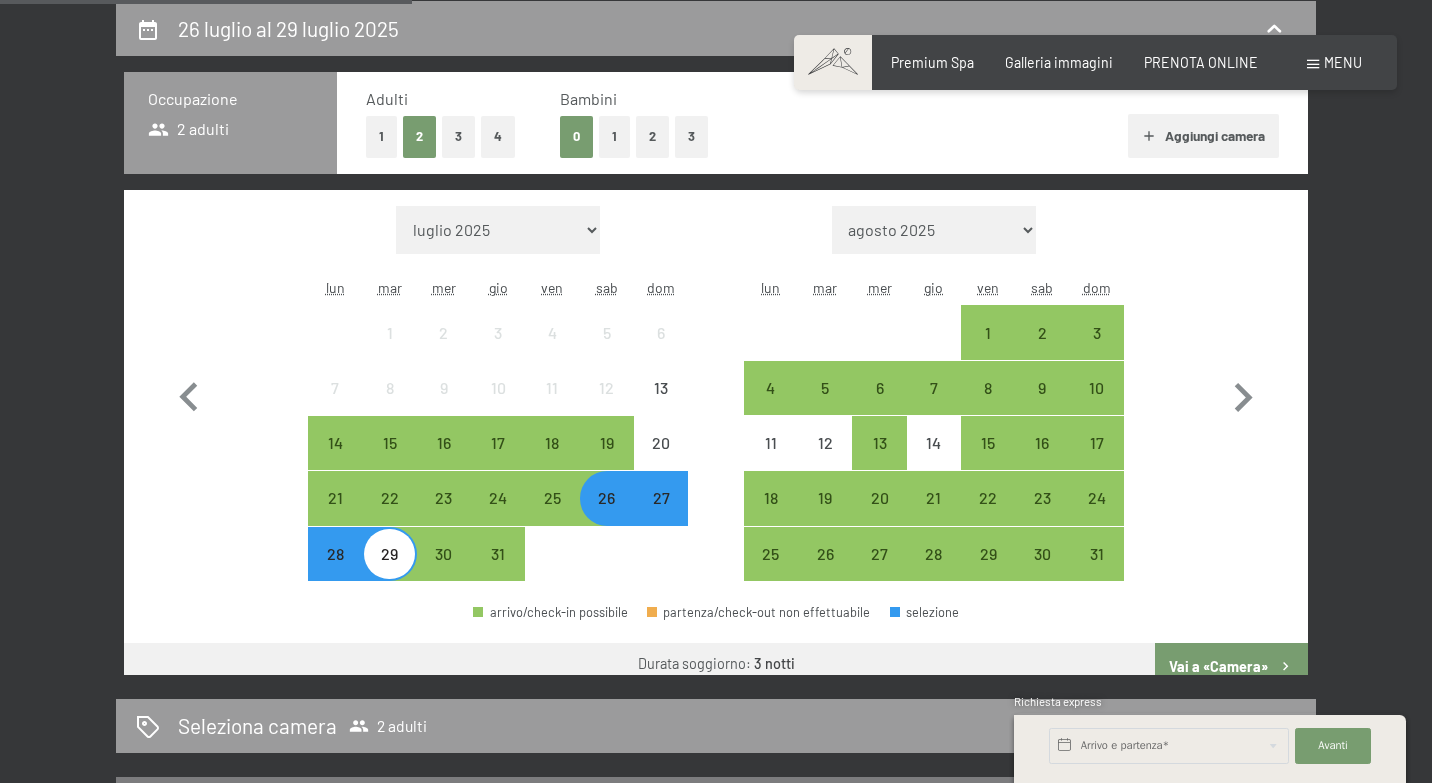 click on "Nel periodo selezionato non sono disponibili pacchetti/offerte La preghiamo di inviarci una richiesta per ricevere un’offerta non vincolante. Visualizza pacchetti/offerte non prenotabili" at bounding box center (716, 915) 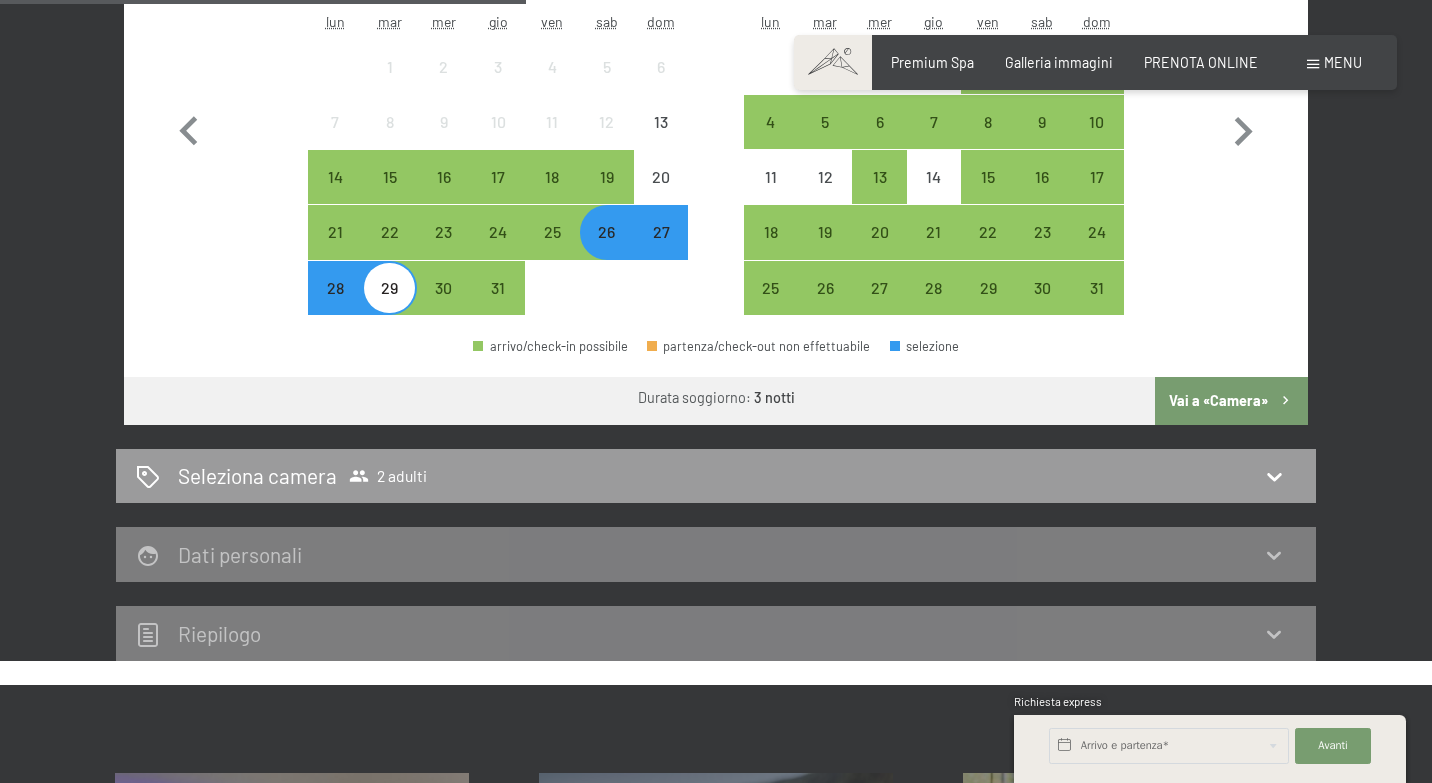 scroll, scrollTop: 693, scrollLeft: 0, axis: vertical 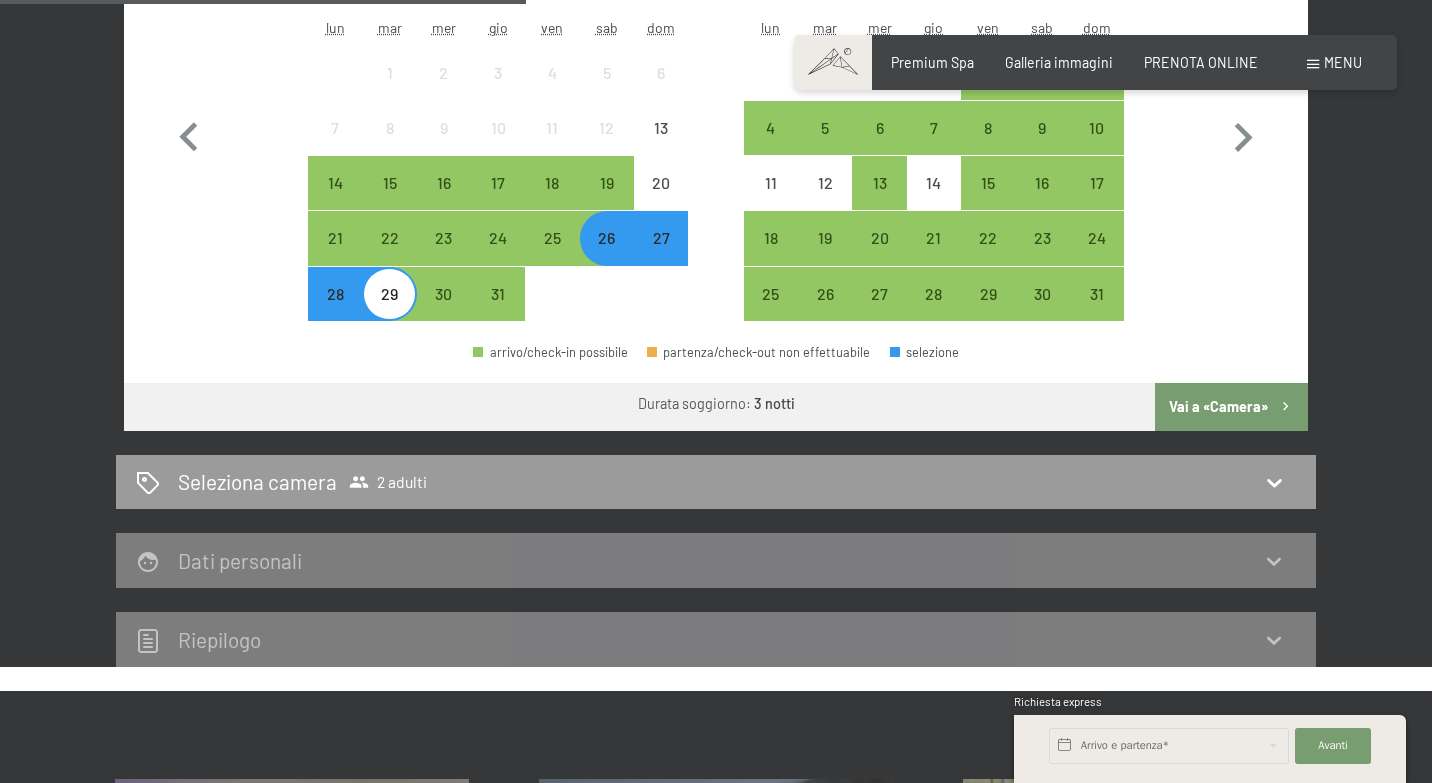click on "Vai a «Camera»" at bounding box center (1231, 407) 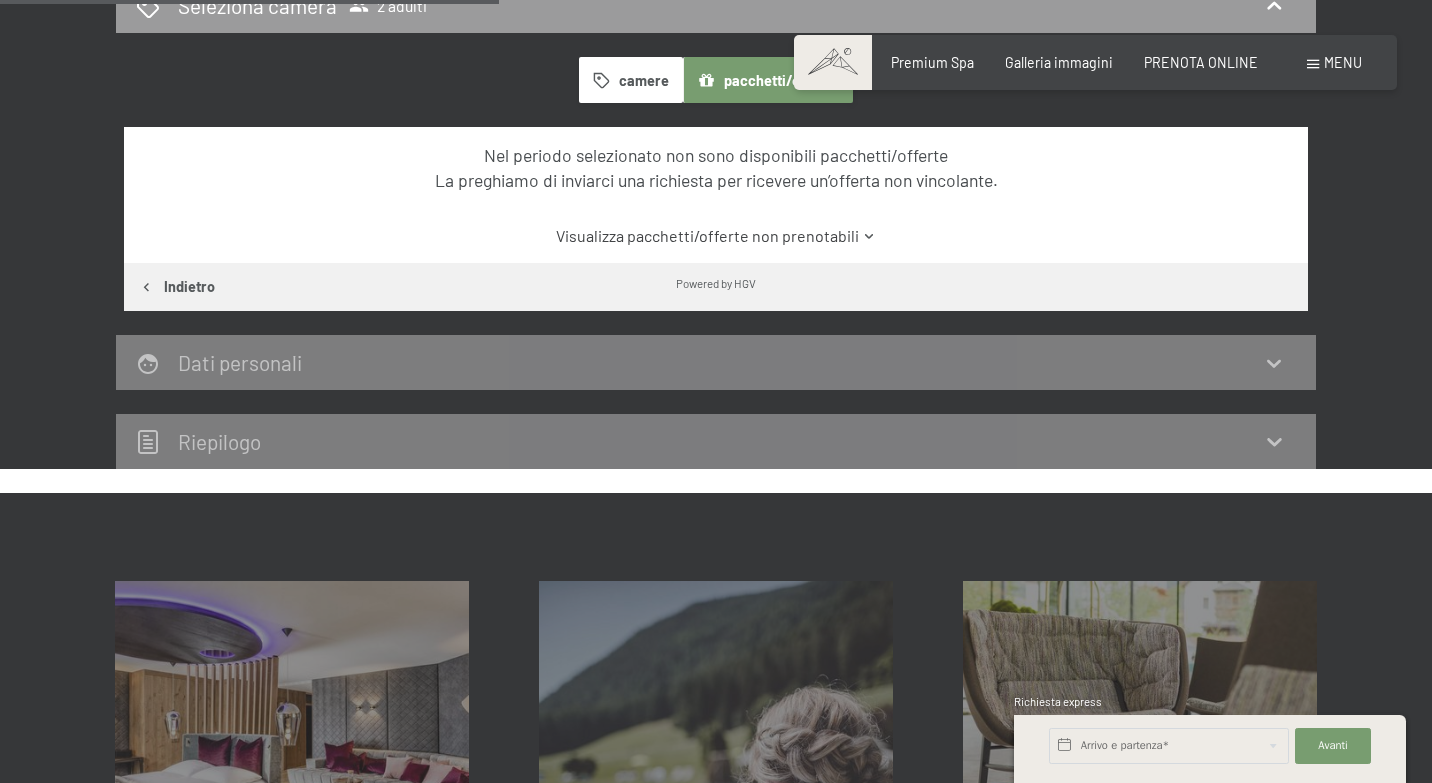 scroll, scrollTop: 532, scrollLeft: 0, axis: vertical 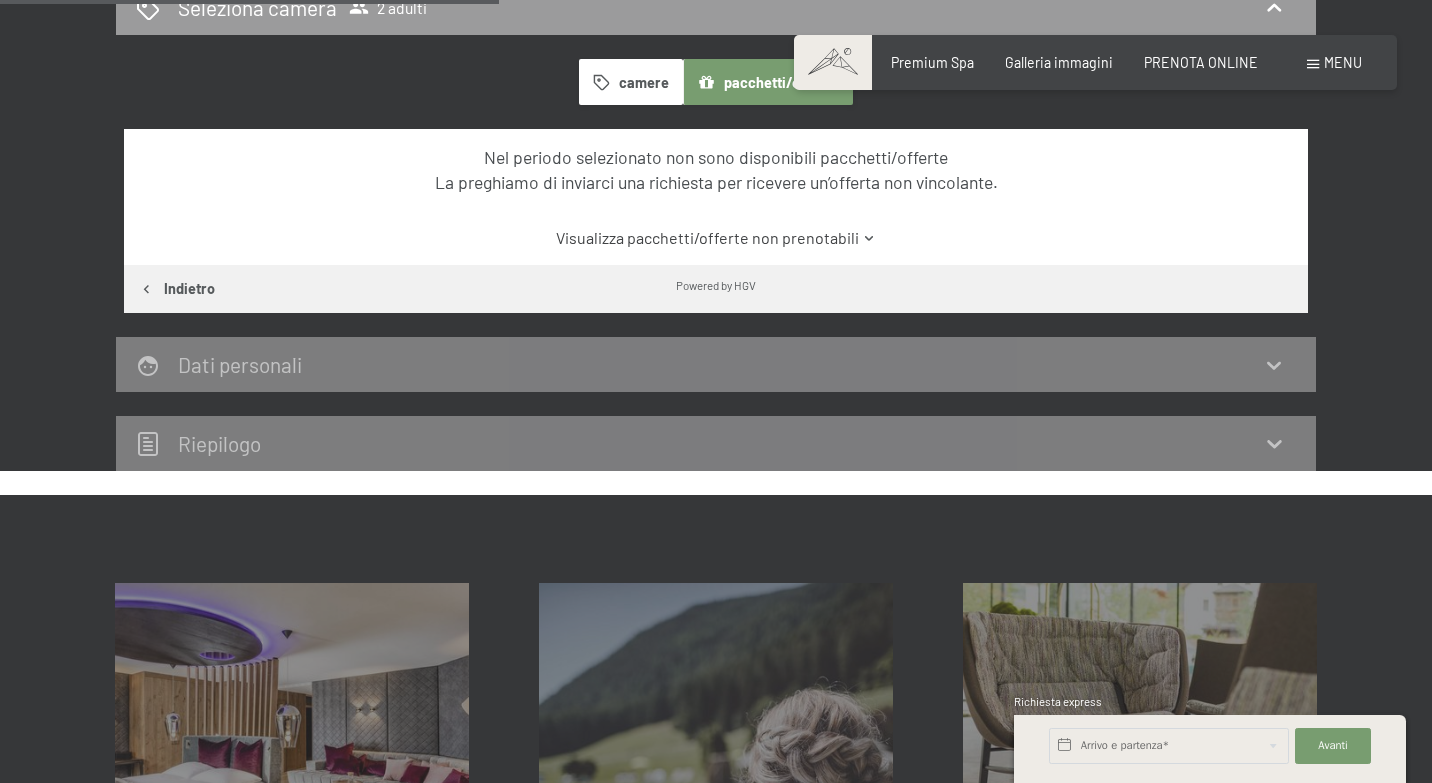 click on "Indietro" at bounding box center [176, 289] 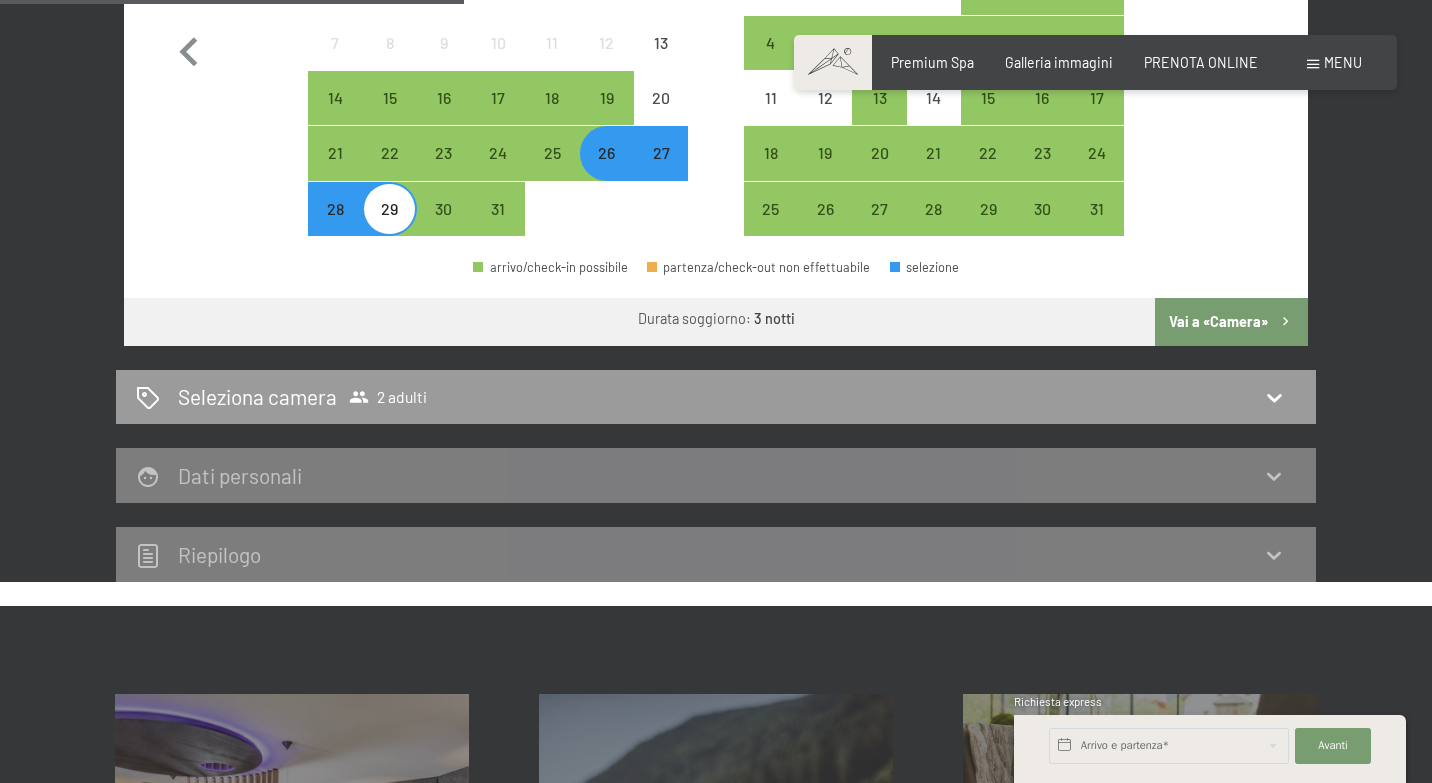scroll, scrollTop: 886, scrollLeft: 0, axis: vertical 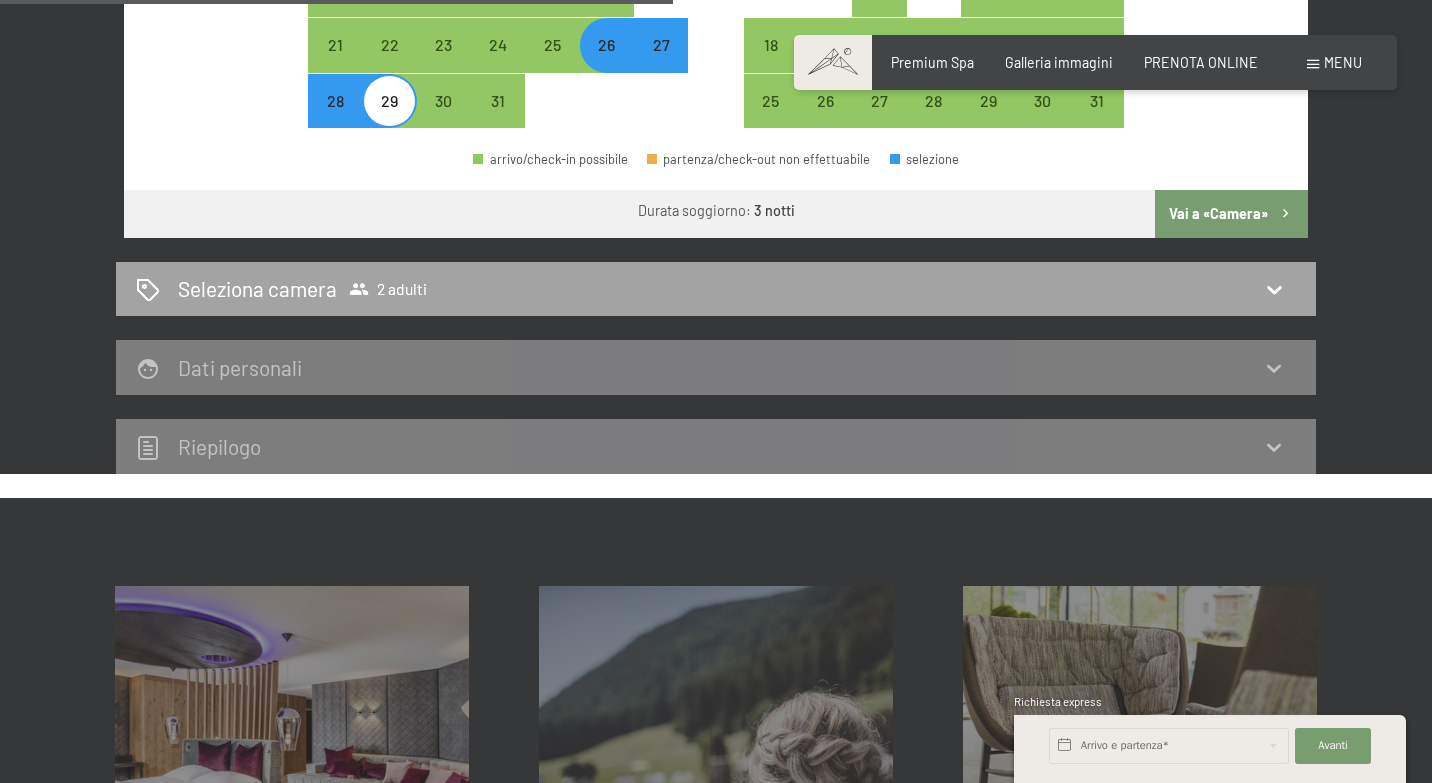 click on "Seleziona camera 2 adulti" at bounding box center [716, 288] 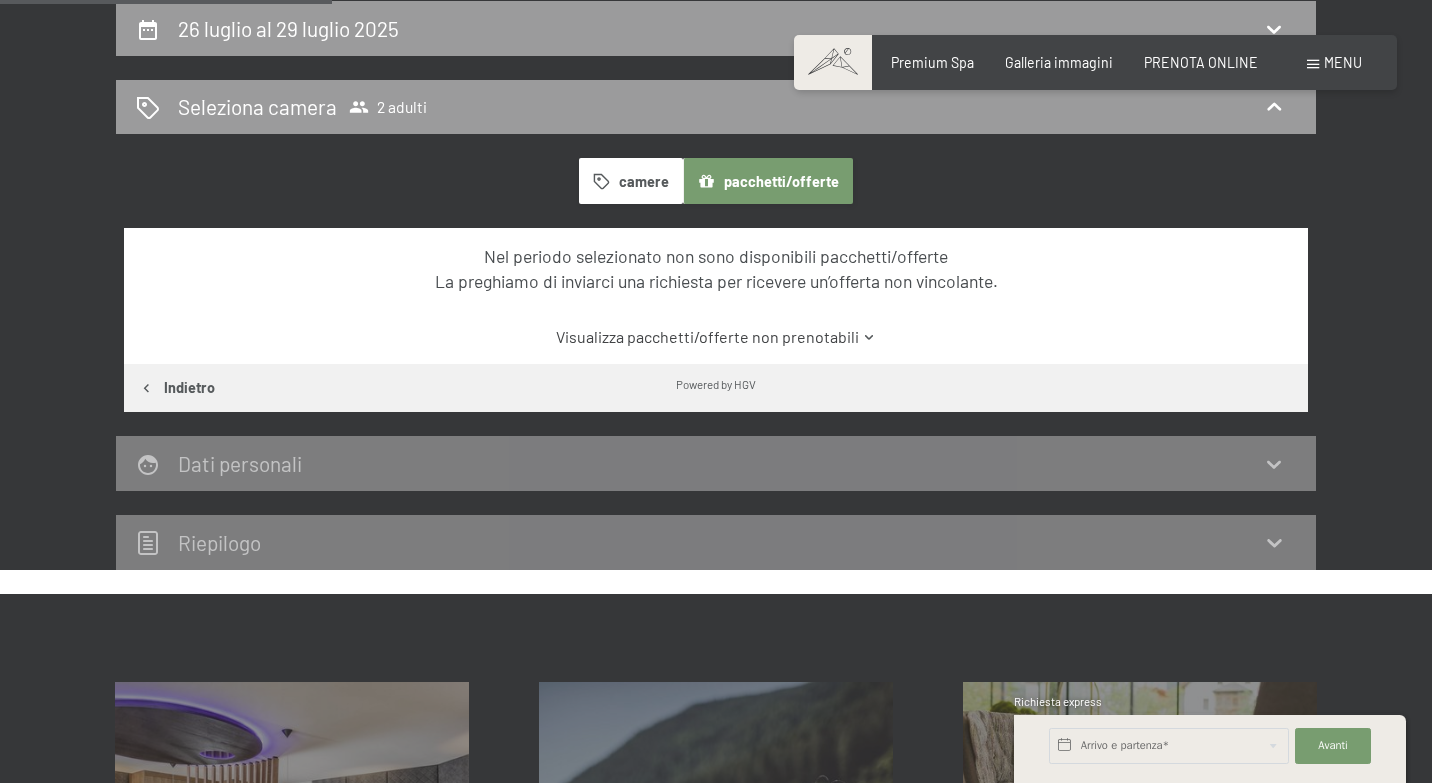 click on "camere" at bounding box center [631, 181] 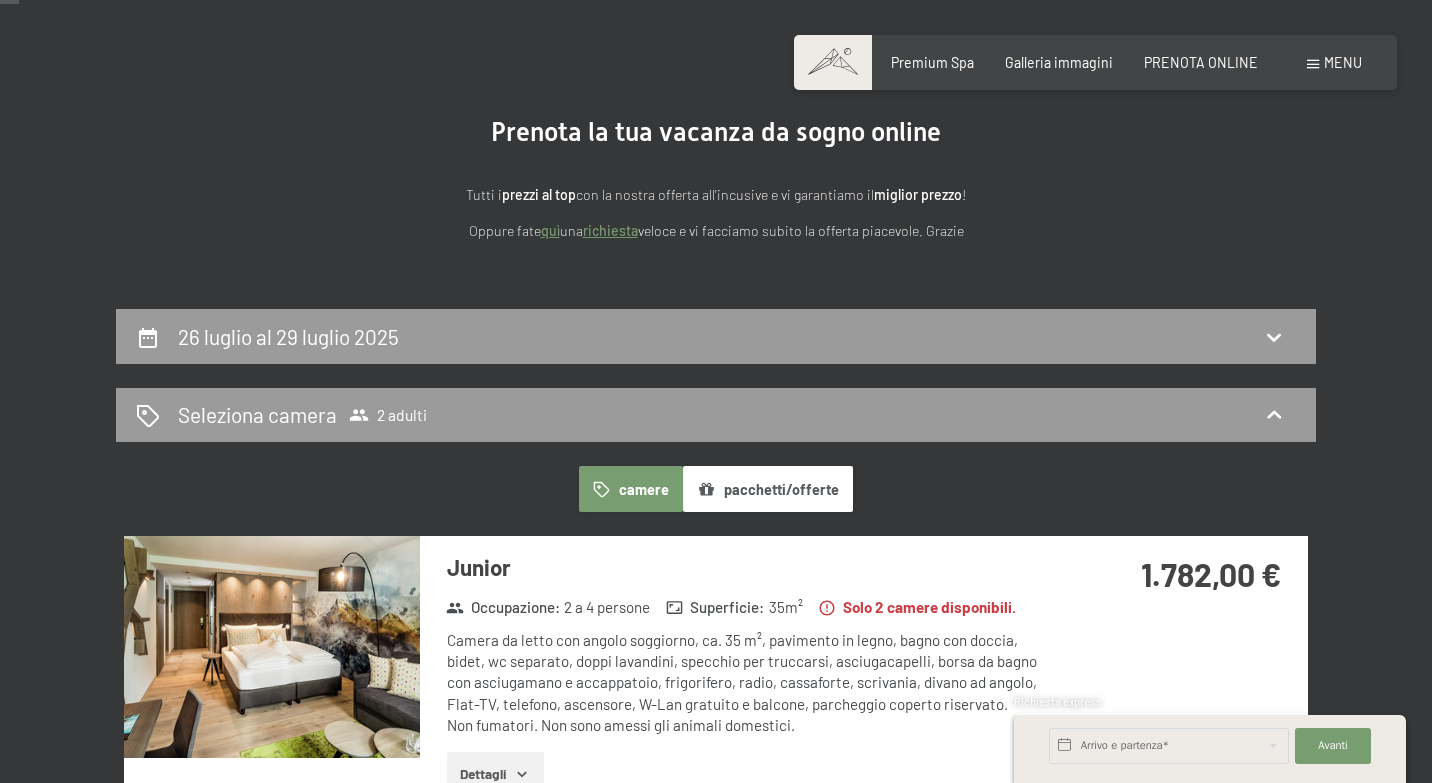 scroll, scrollTop: 0, scrollLeft: 0, axis: both 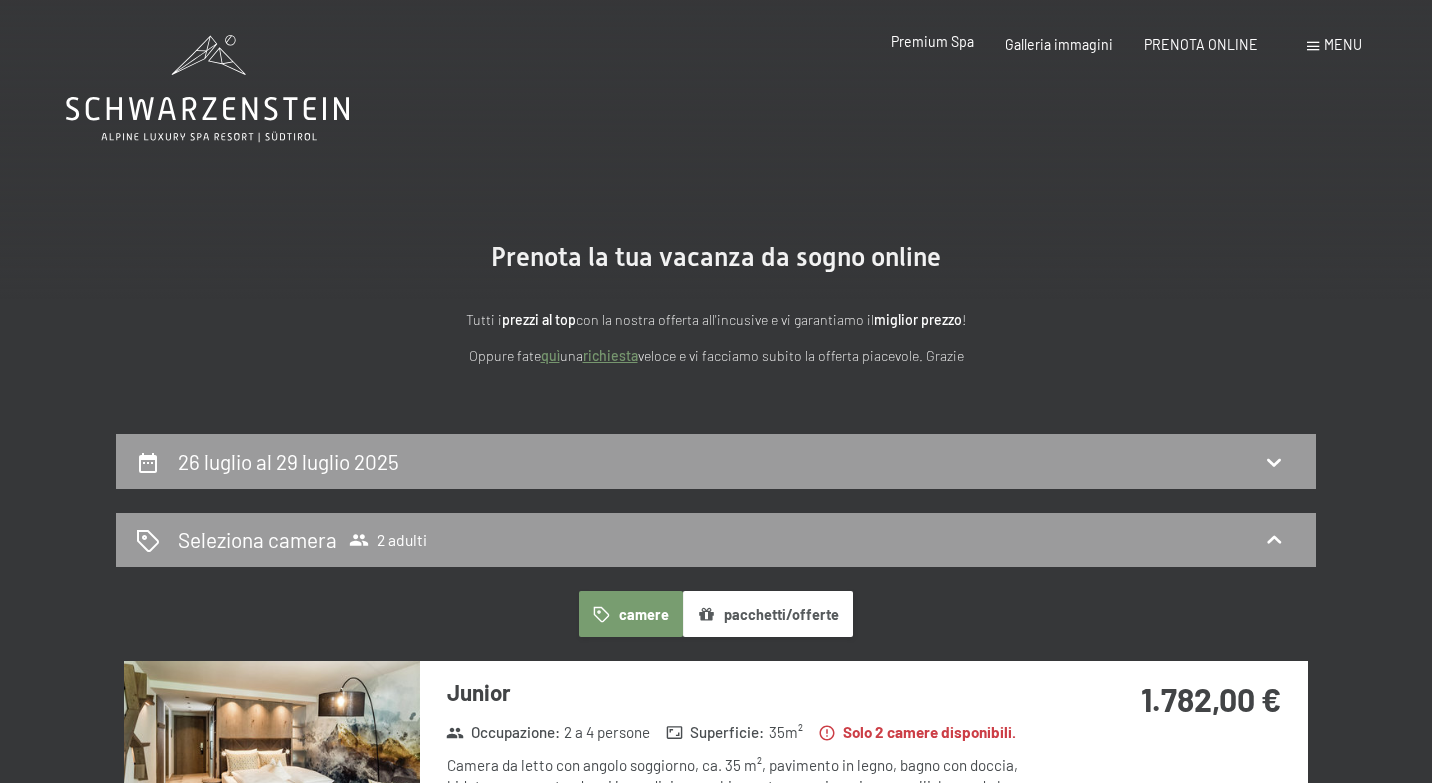click on "Premium Spa           Galleria immagini           PRENOTA ONLINE" at bounding box center (1059, 45) 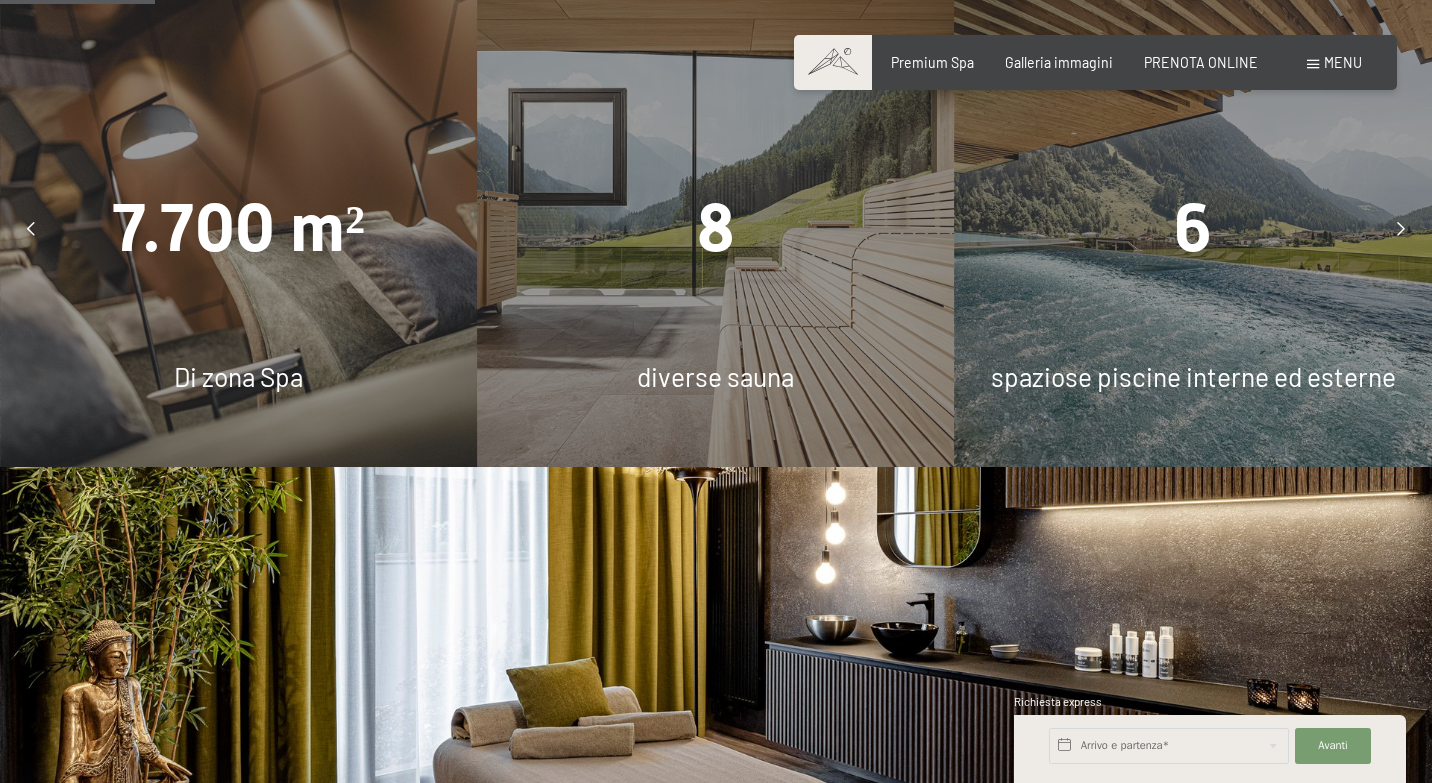 scroll, scrollTop: 0, scrollLeft: 0, axis: both 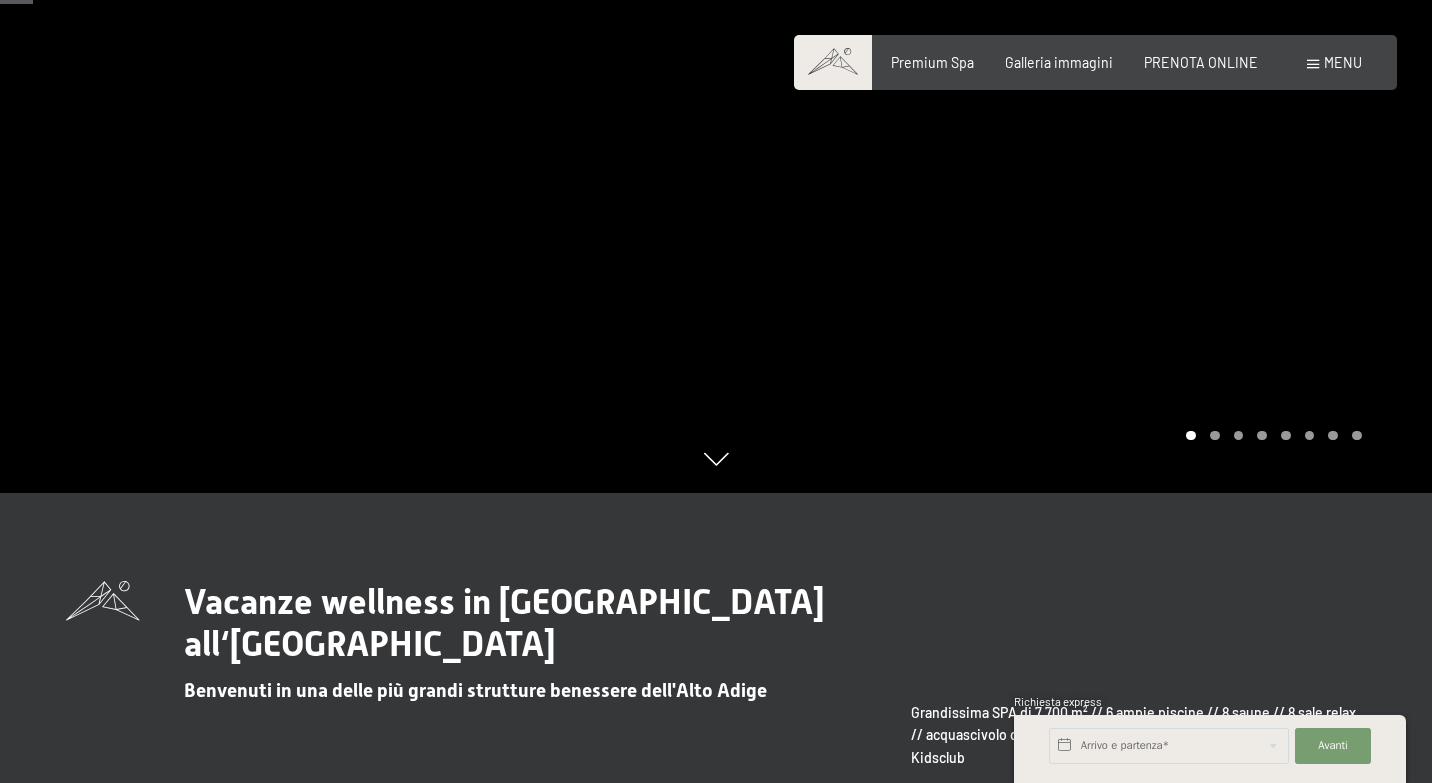 click on "Prenotazione           Richiesta                                     Premium Spa           Galleria immagini           PRENOTA ONLINE           Menu                                                                    DE         IT         EN                Buoni             Immagini               Richiesta           Prenotazione                    DE         IT         EN                       Schwarzenstein           Novità allo Schwarzenstein         I padroni di casa         Premium spa         Cucina gourmet         Attività         Programma settimanale         Immagini             Family         GoGreen         Belvita         Immagini                     Alloggi & prezzi           Servizi inclusi         Camere & prezzi         Lista             Offerte         Lista             Prezzi per famiglie         Prezzi trattmenti         Premi ospiti fedeli         Richiesta         Prenotazione         Condizioni generali         Buoni         Idee regalo" at bounding box center [1095, 63] 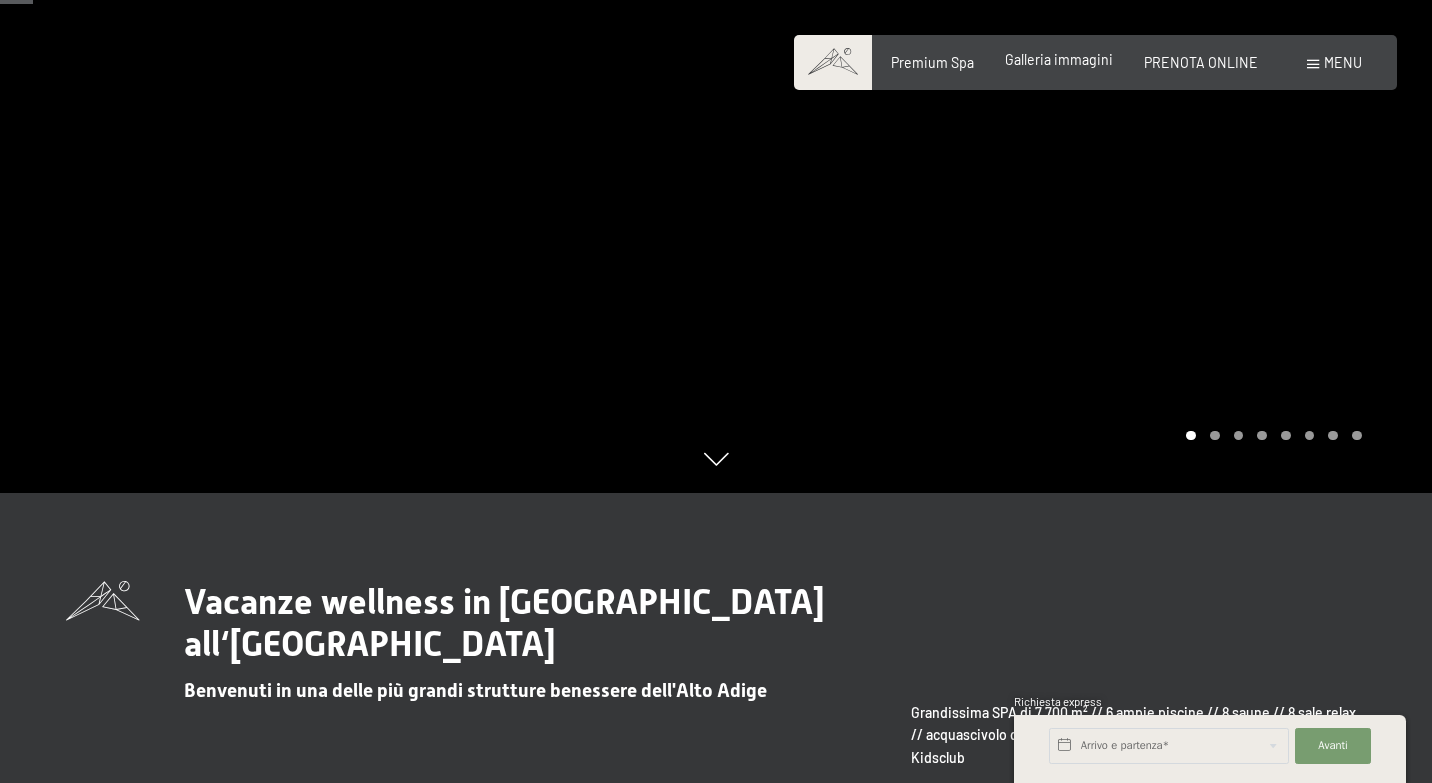click on "Galleria immagini" at bounding box center (1059, 59) 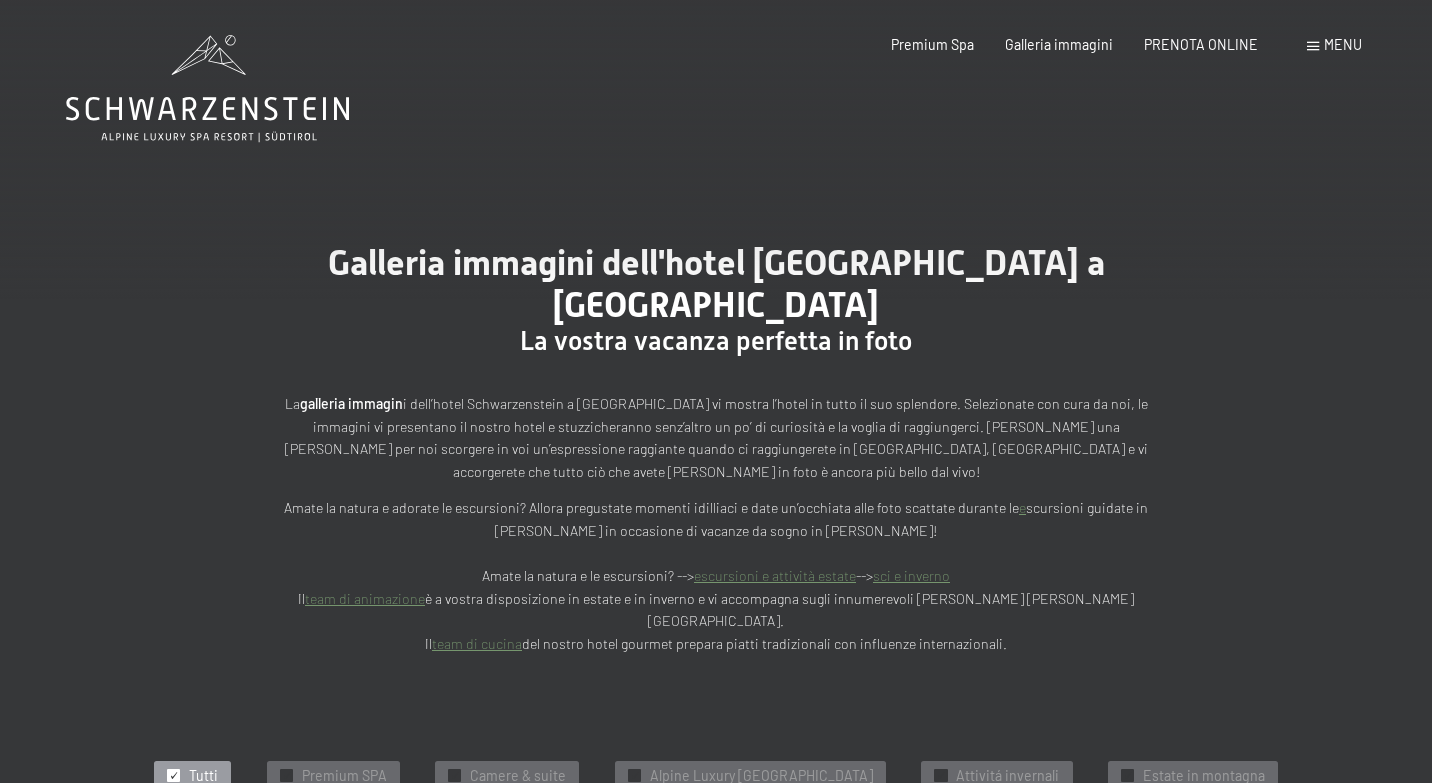 scroll, scrollTop: 0, scrollLeft: 0, axis: both 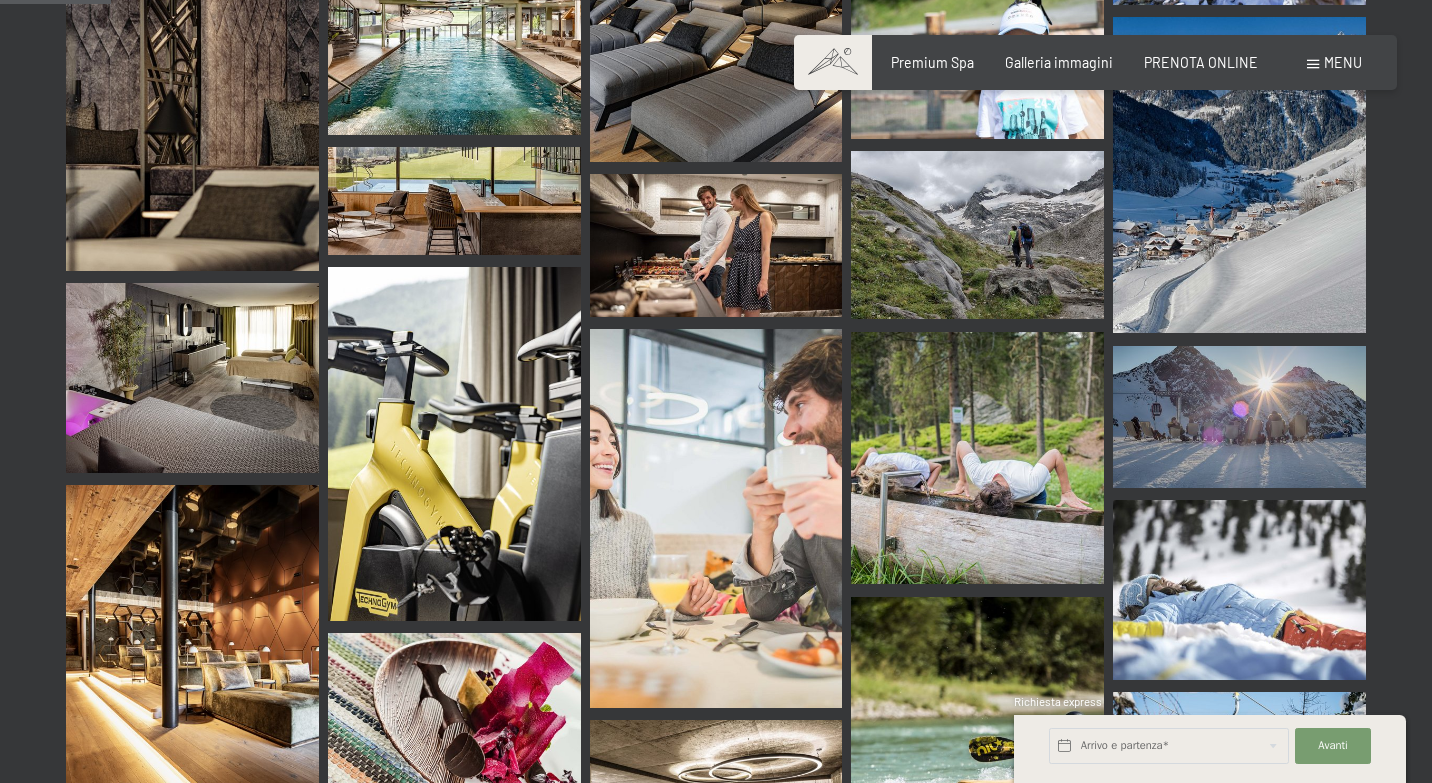 click at bounding box center [192, 653] 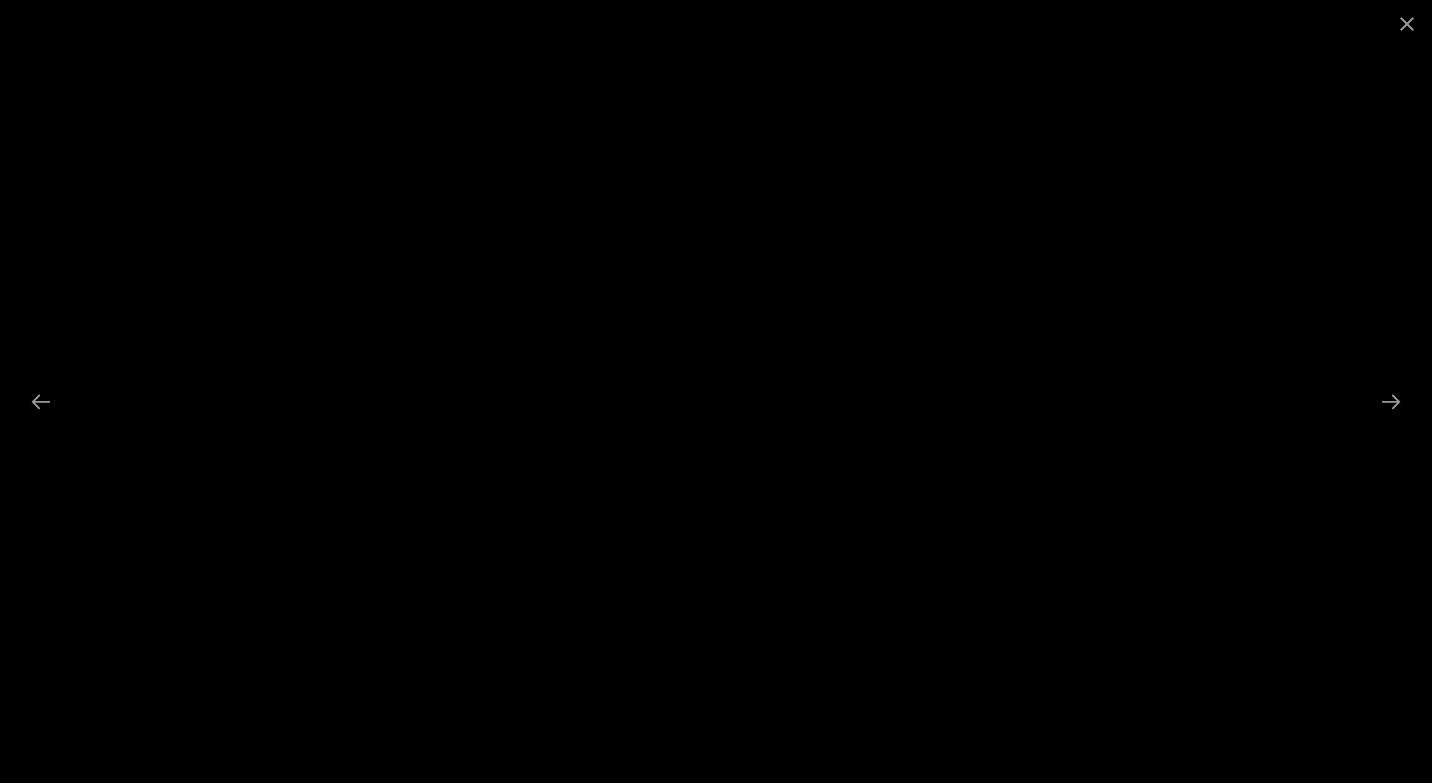 scroll, scrollTop: 1696, scrollLeft: 0, axis: vertical 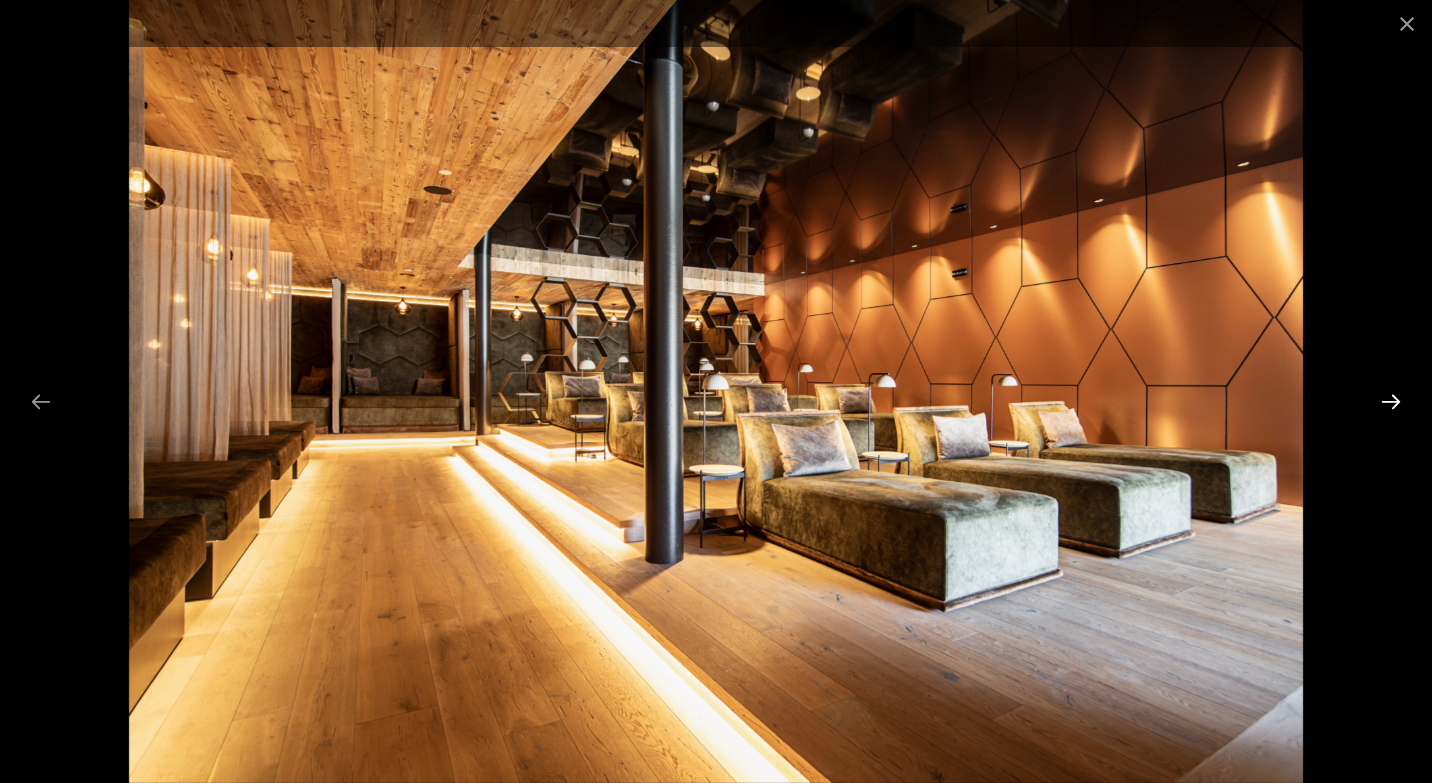 click at bounding box center [1391, 401] 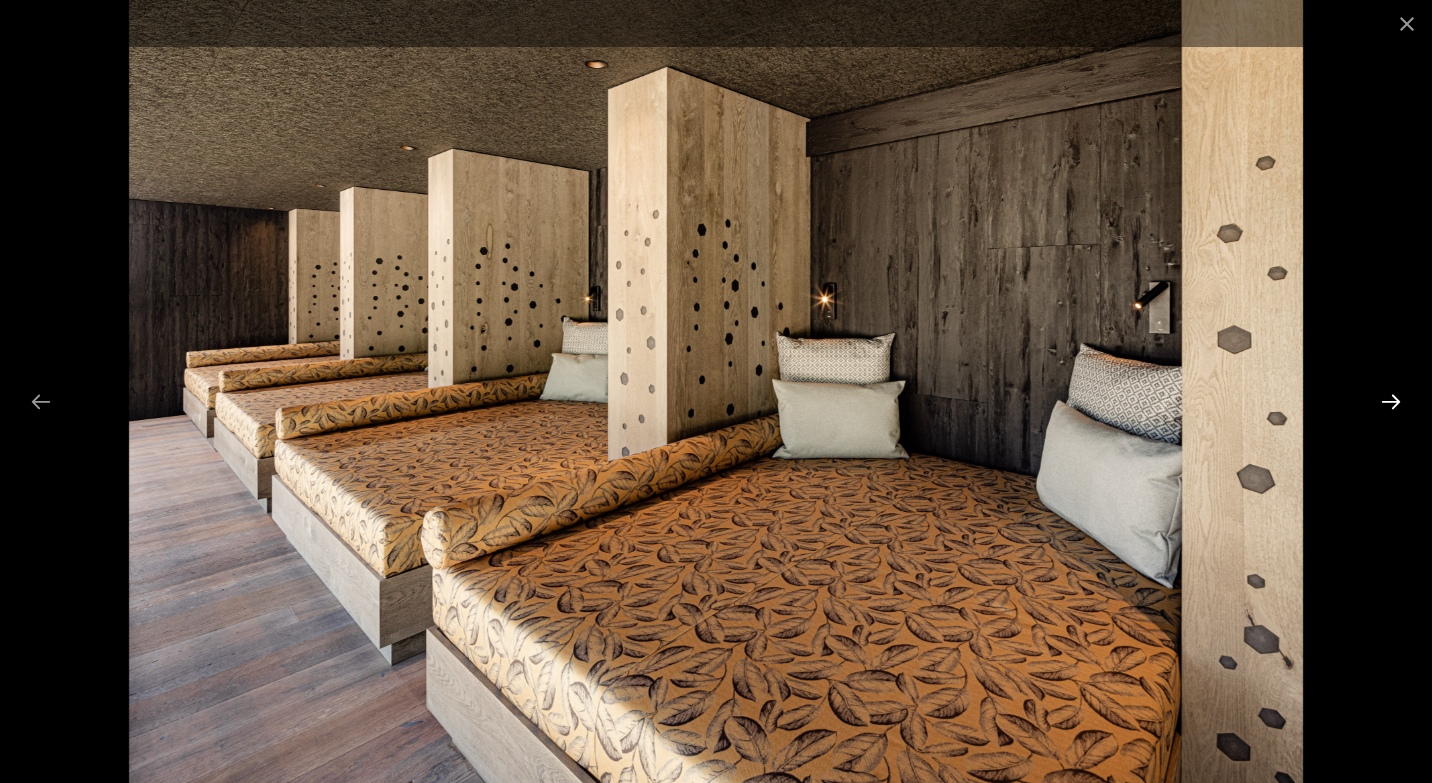 click at bounding box center [1391, 401] 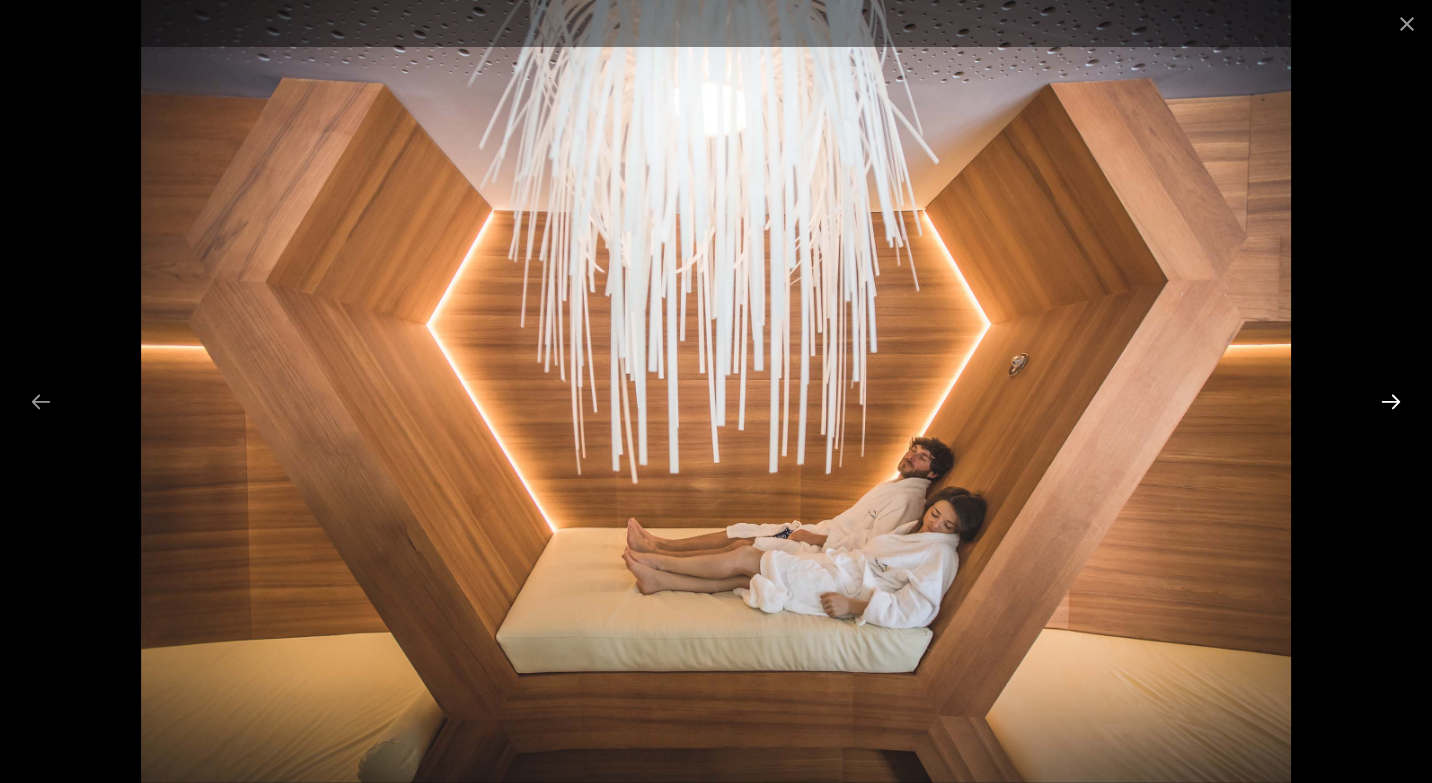 click at bounding box center [1391, 401] 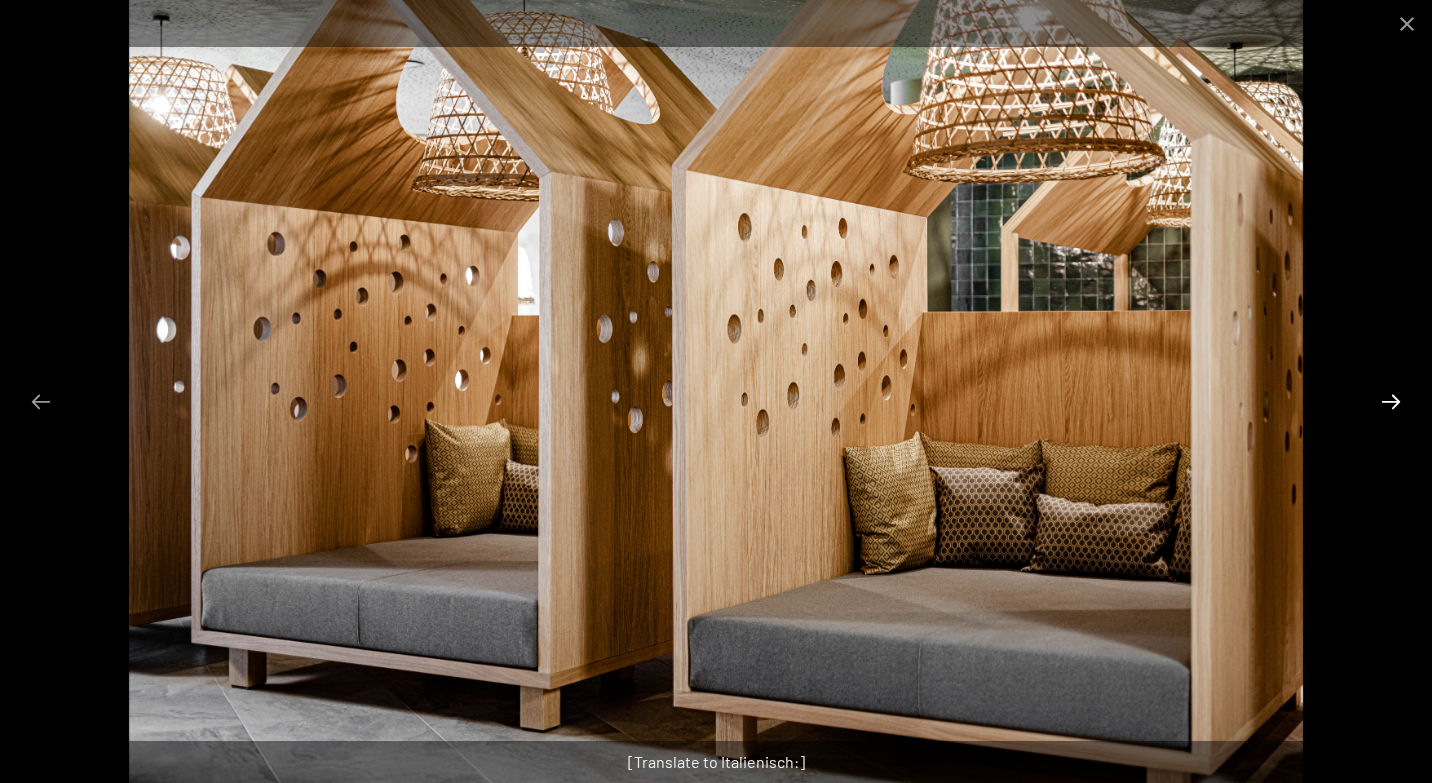click at bounding box center (1391, 401) 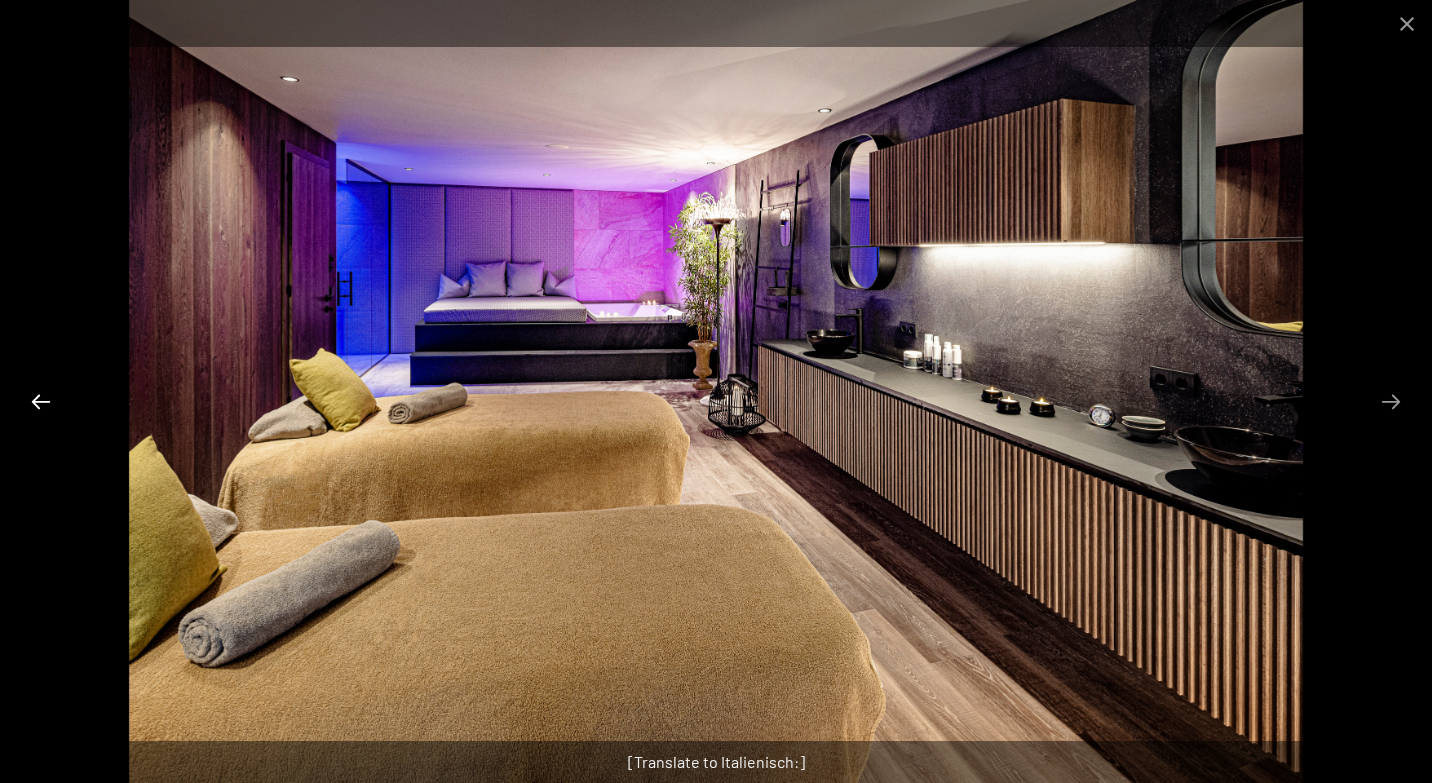 click at bounding box center (41, 401) 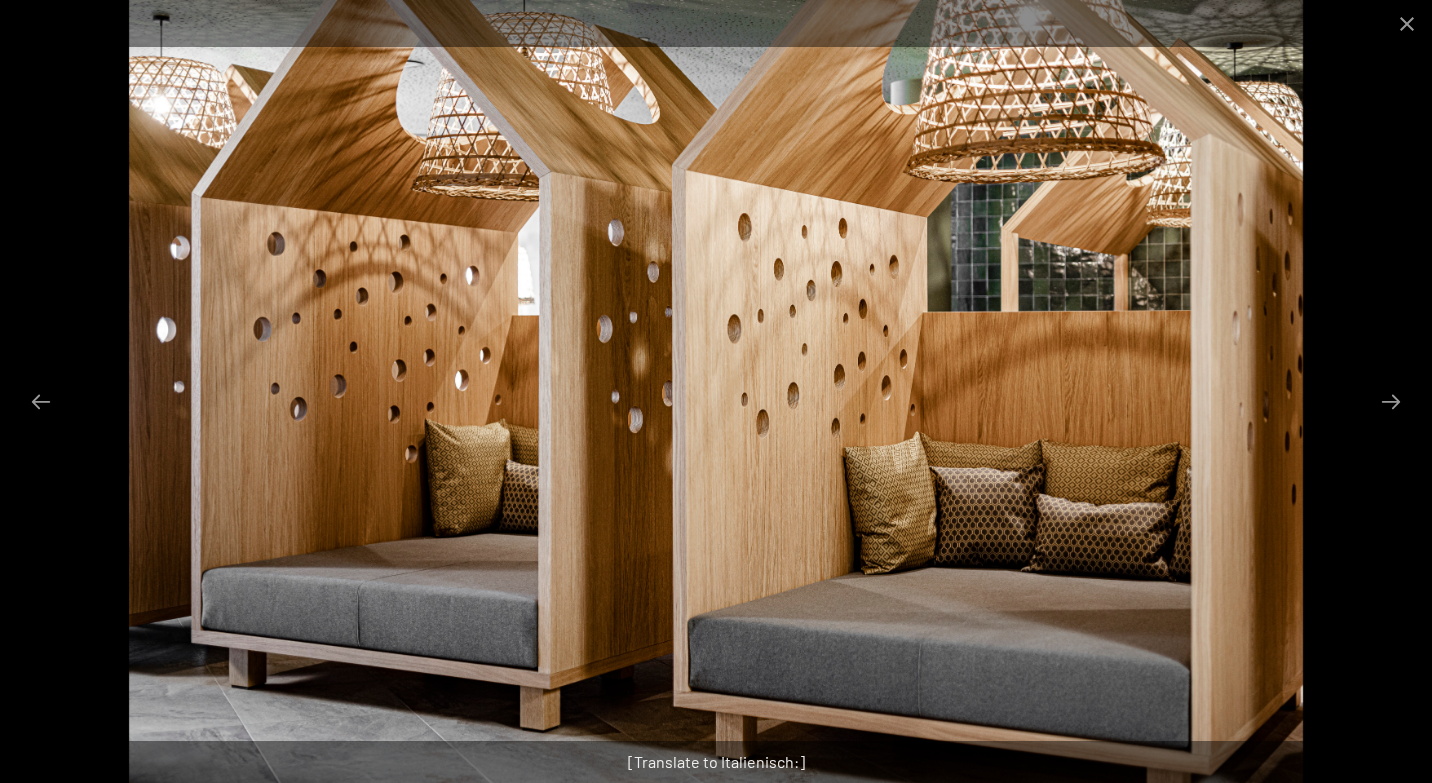 scroll, scrollTop: 768, scrollLeft: 0, axis: vertical 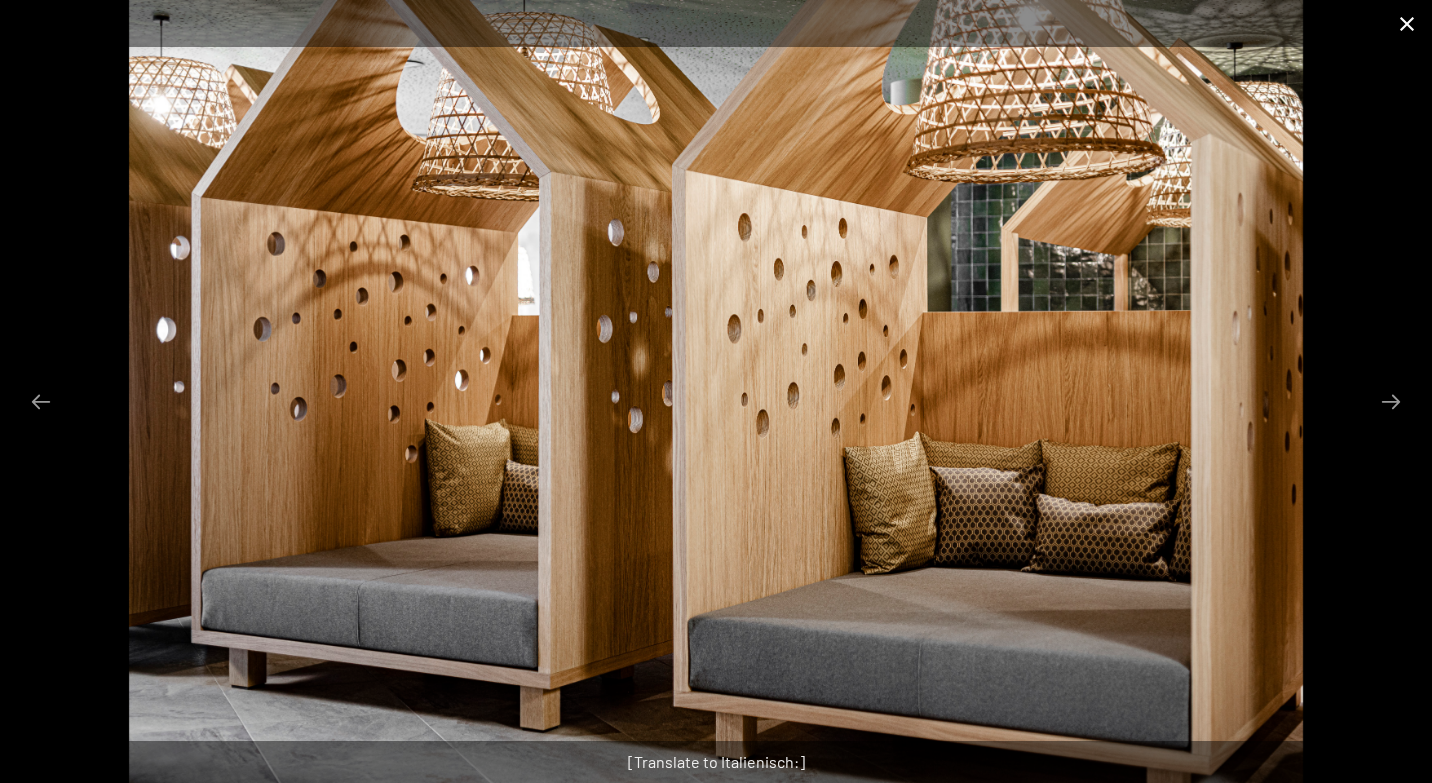 click at bounding box center (1407, 23) 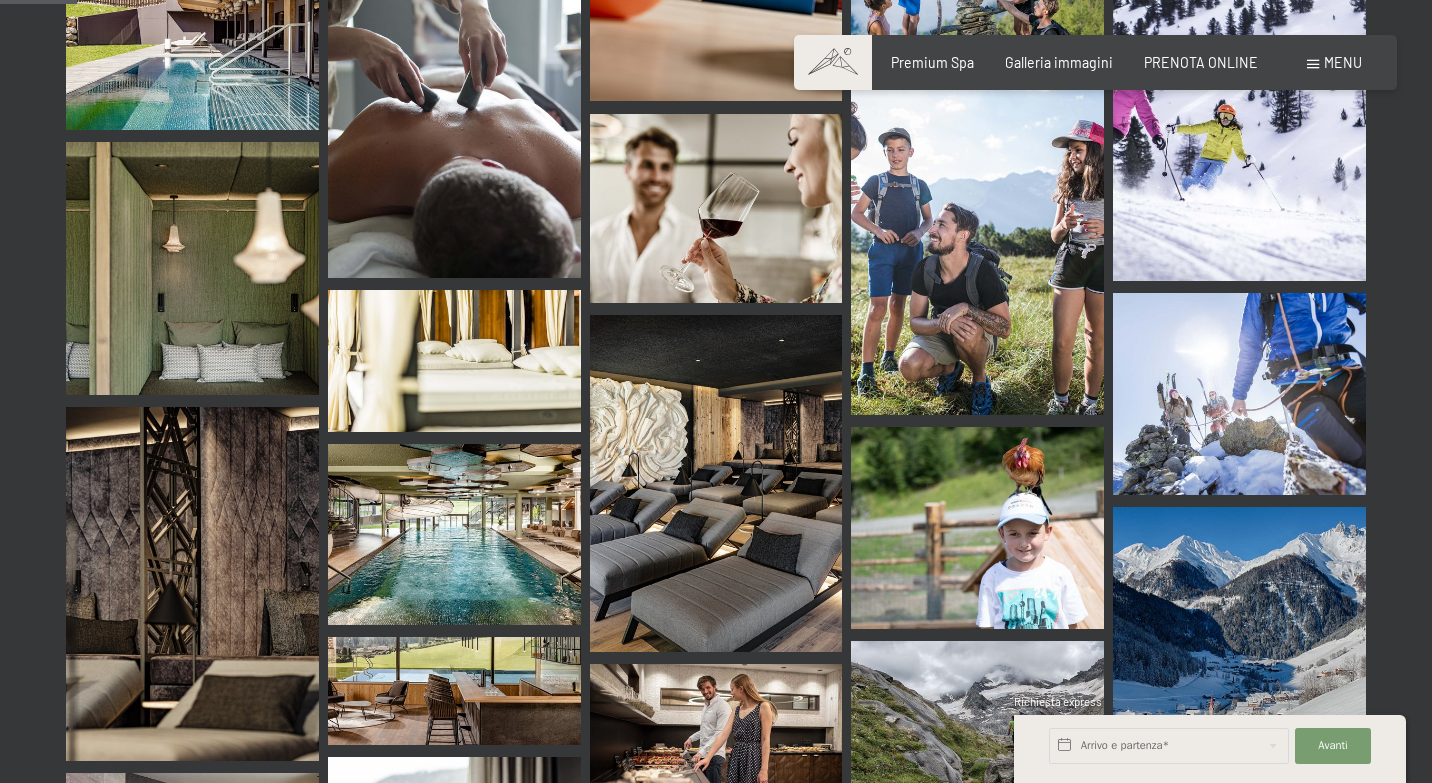 scroll, scrollTop: 1081, scrollLeft: 0, axis: vertical 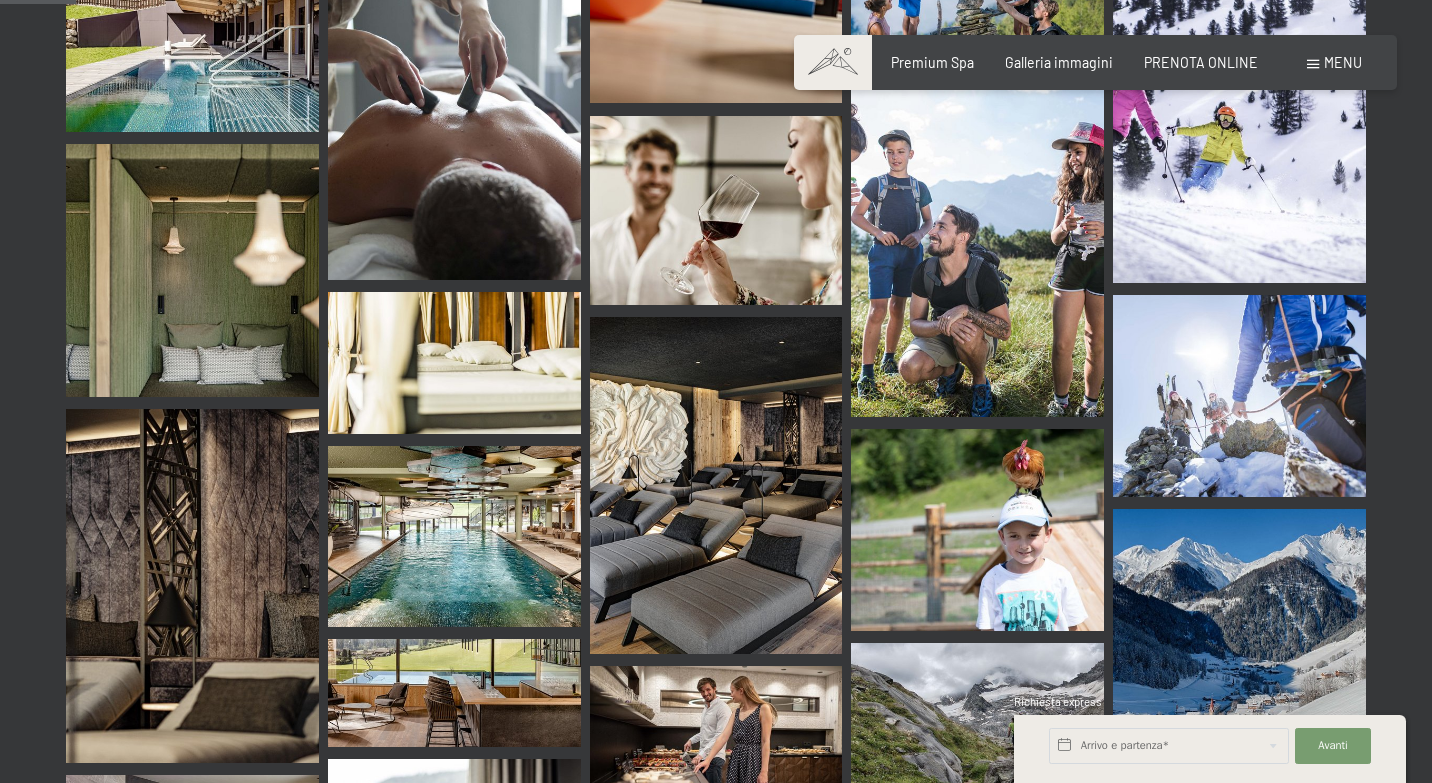 click at bounding box center [1313, 64] 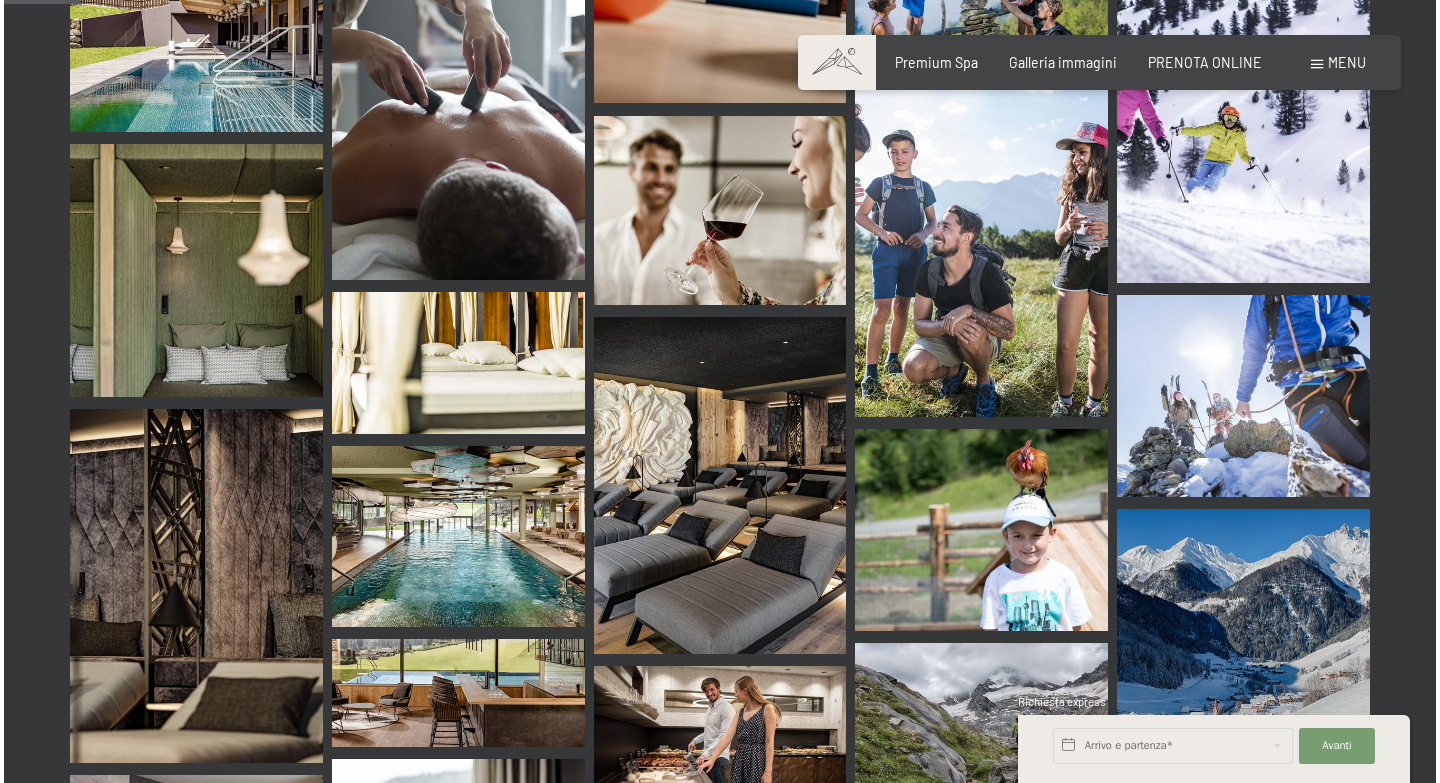 scroll, scrollTop: 1082, scrollLeft: 0, axis: vertical 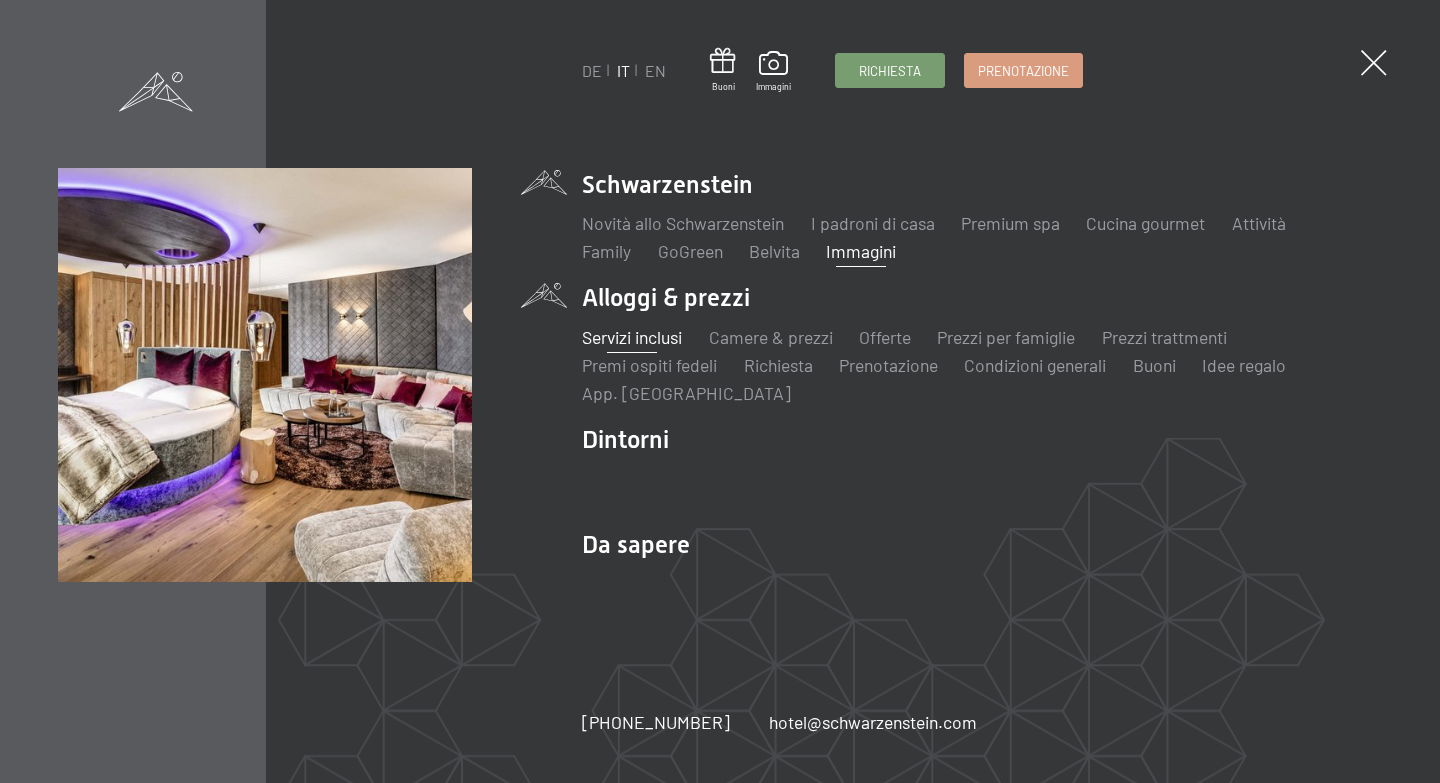click on "Servizi inclusi" at bounding box center (632, 337) 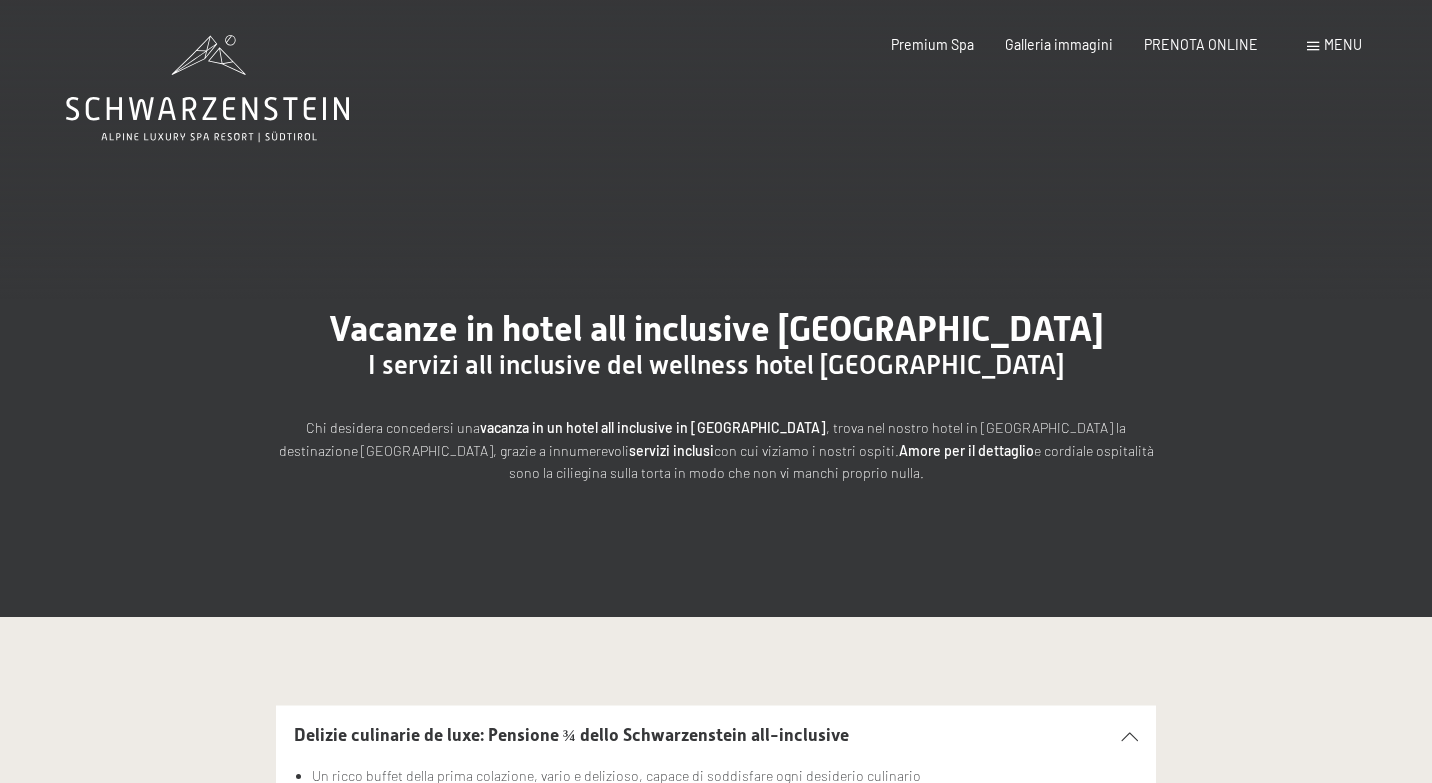 scroll, scrollTop: 0, scrollLeft: 0, axis: both 